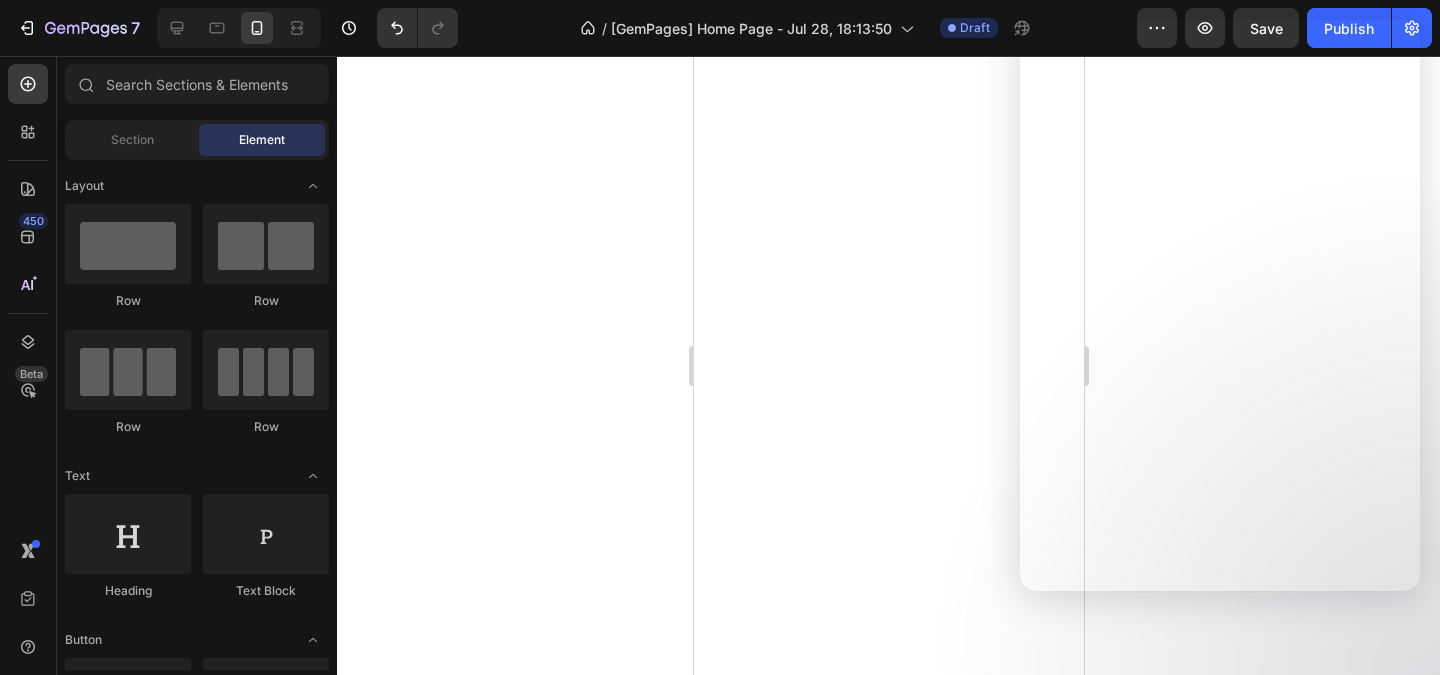 scroll, scrollTop: 0, scrollLeft: 0, axis: both 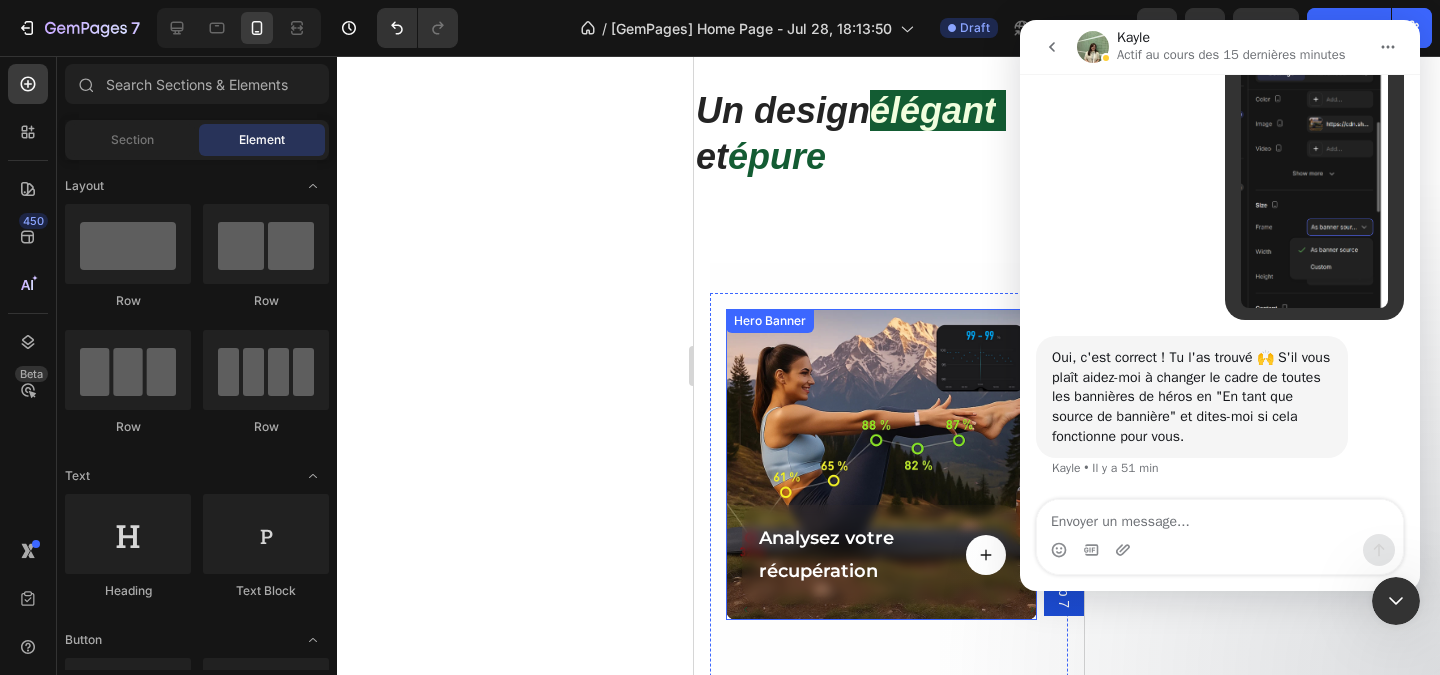 click on "Hero Banner" at bounding box center [769, 321] 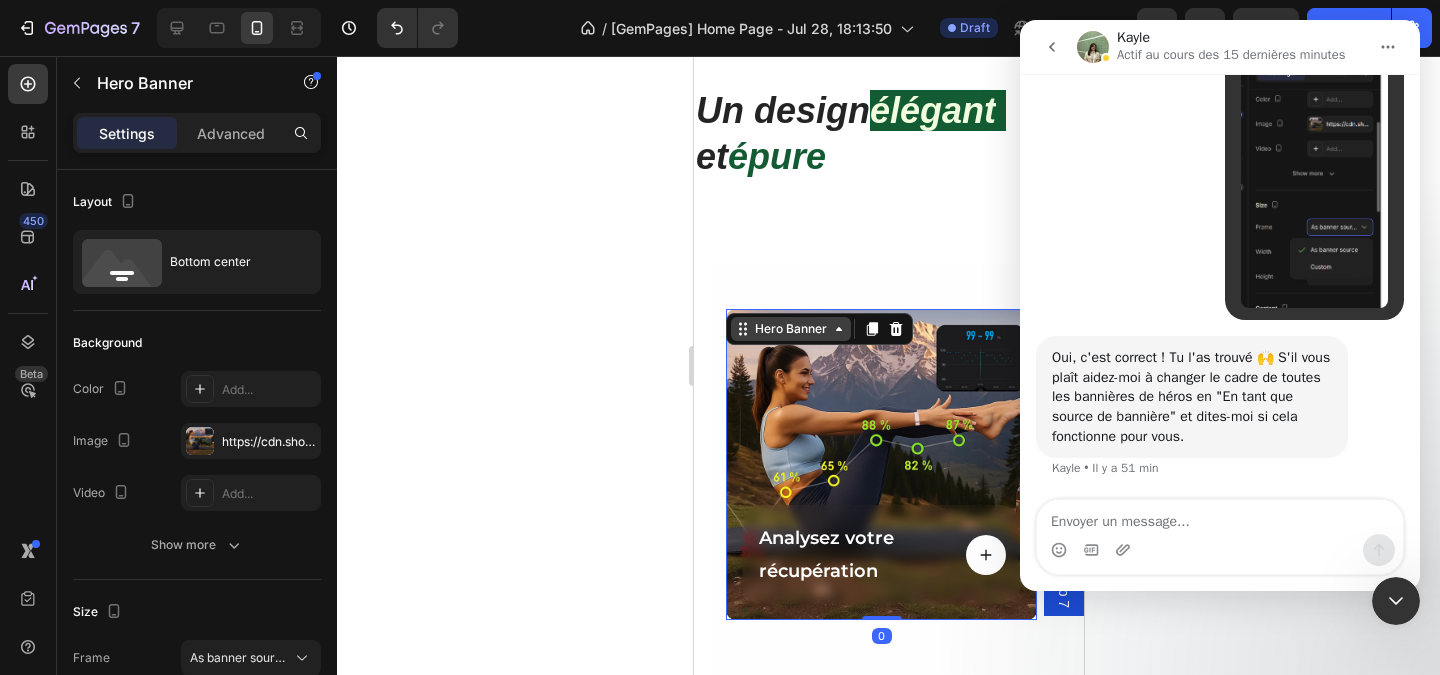click on "Hero Banner" at bounding box center (790, 329) 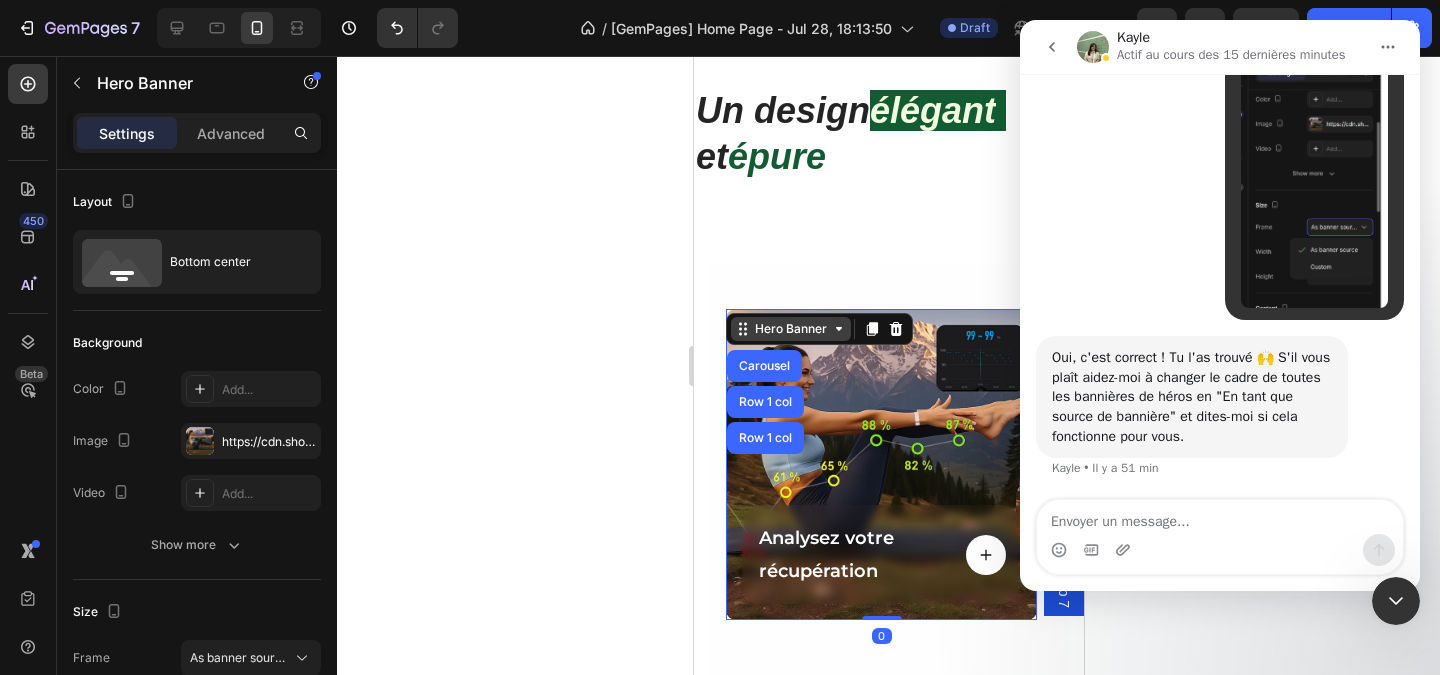 click on "Hero Banner" at bounding box center [790, 329] 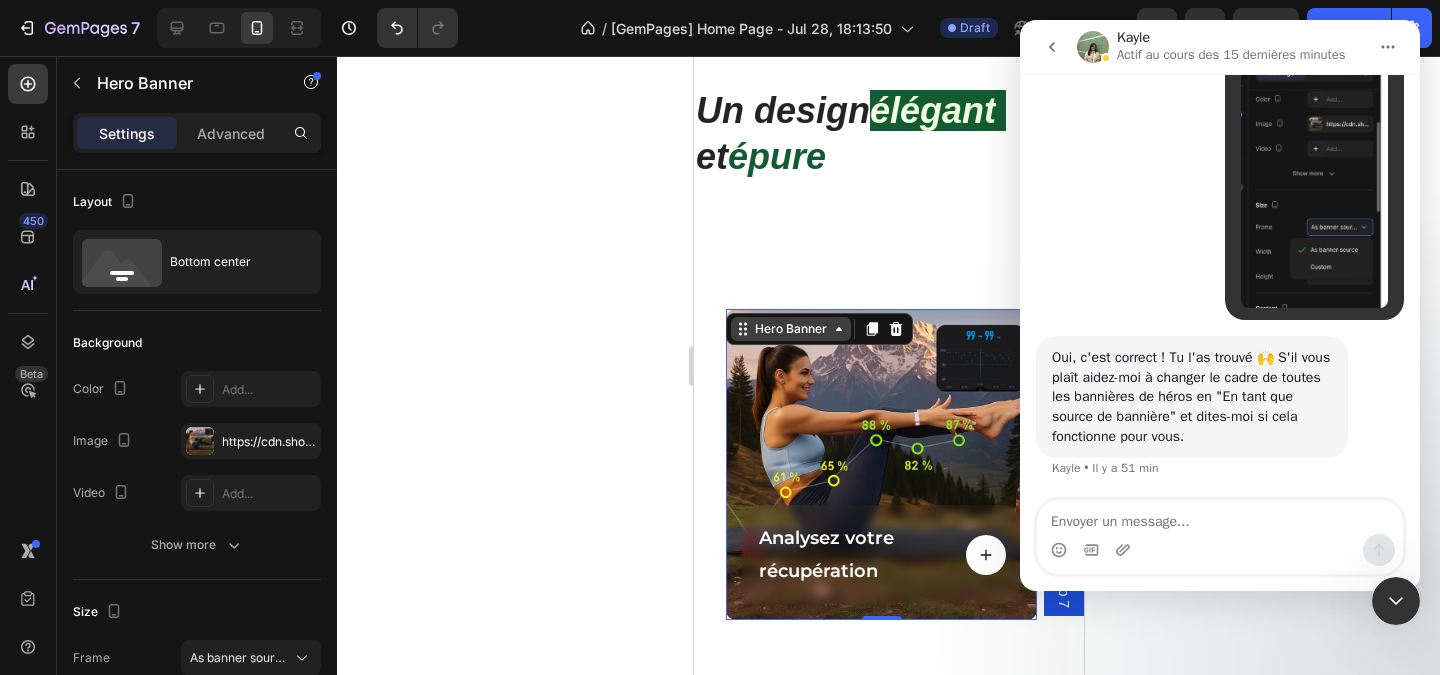 click on "Hero Banner" at bounding box center [790, 329] 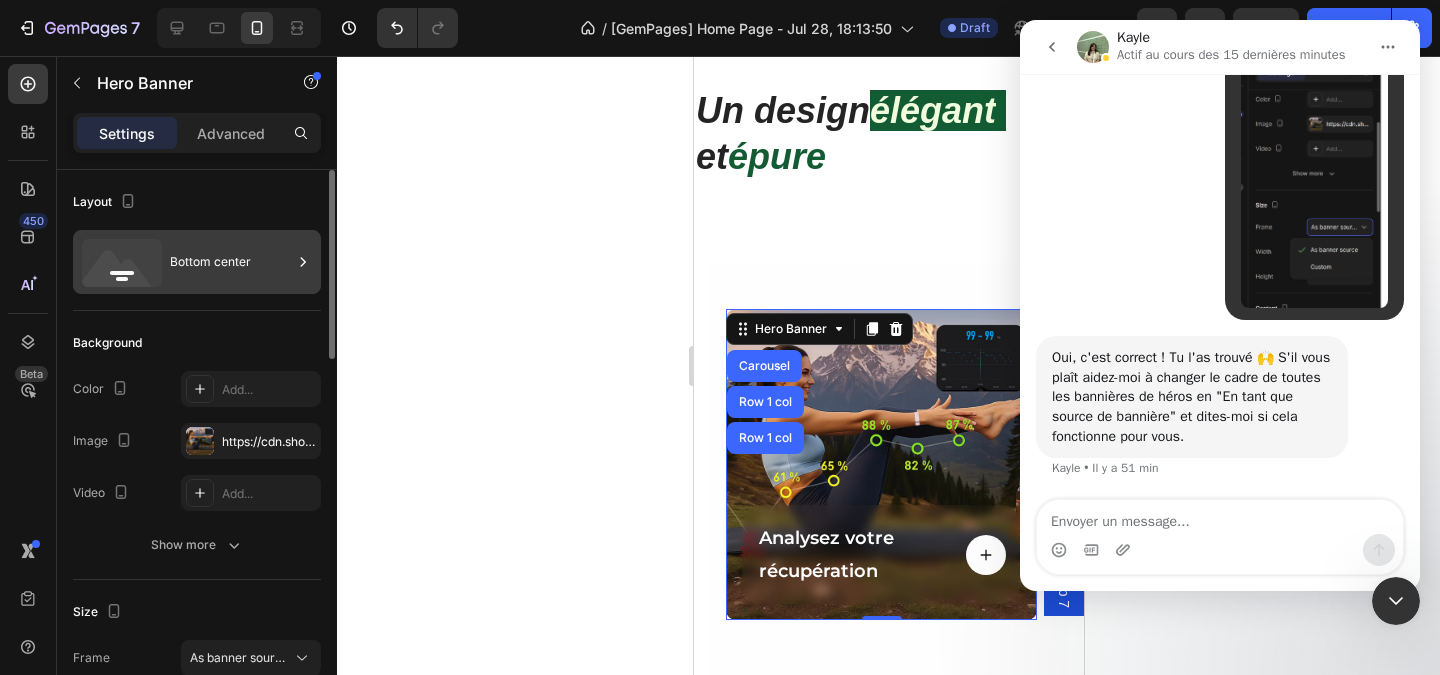 click on "Bottom center" at bounding box center [231, 262] 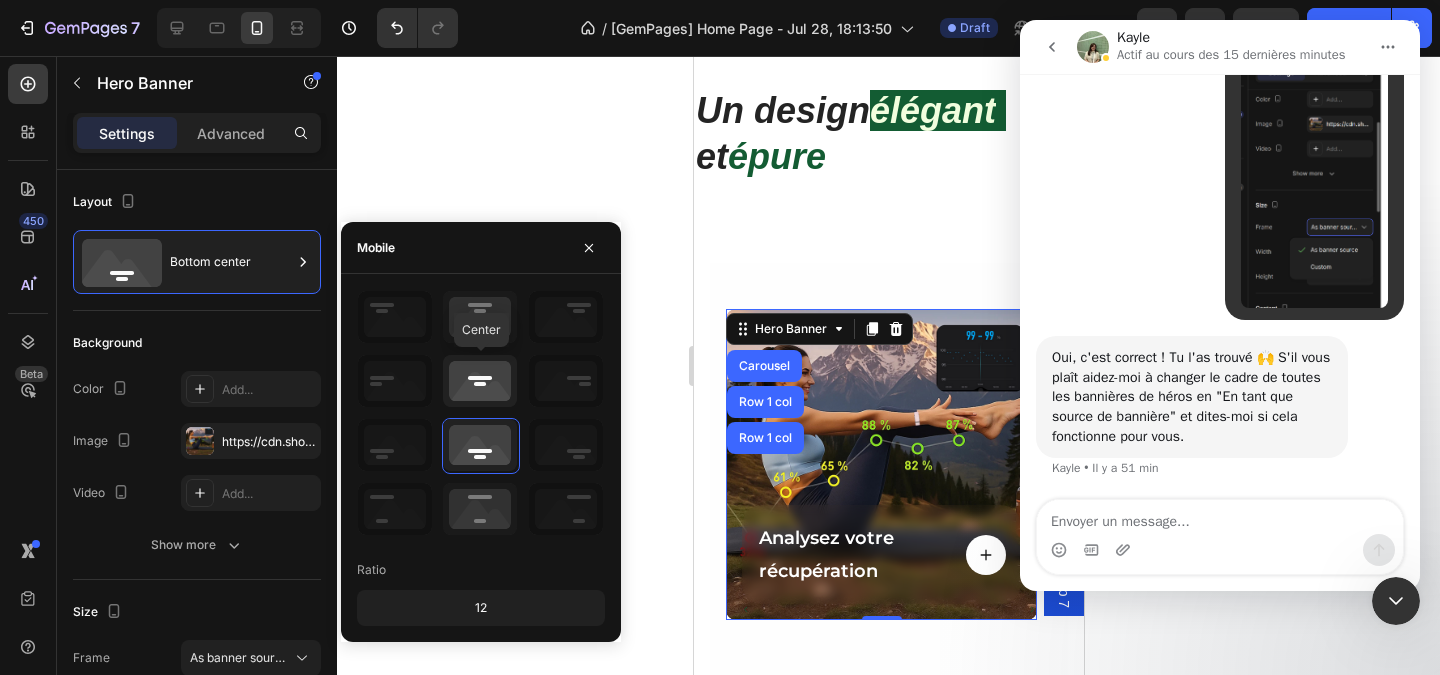 click 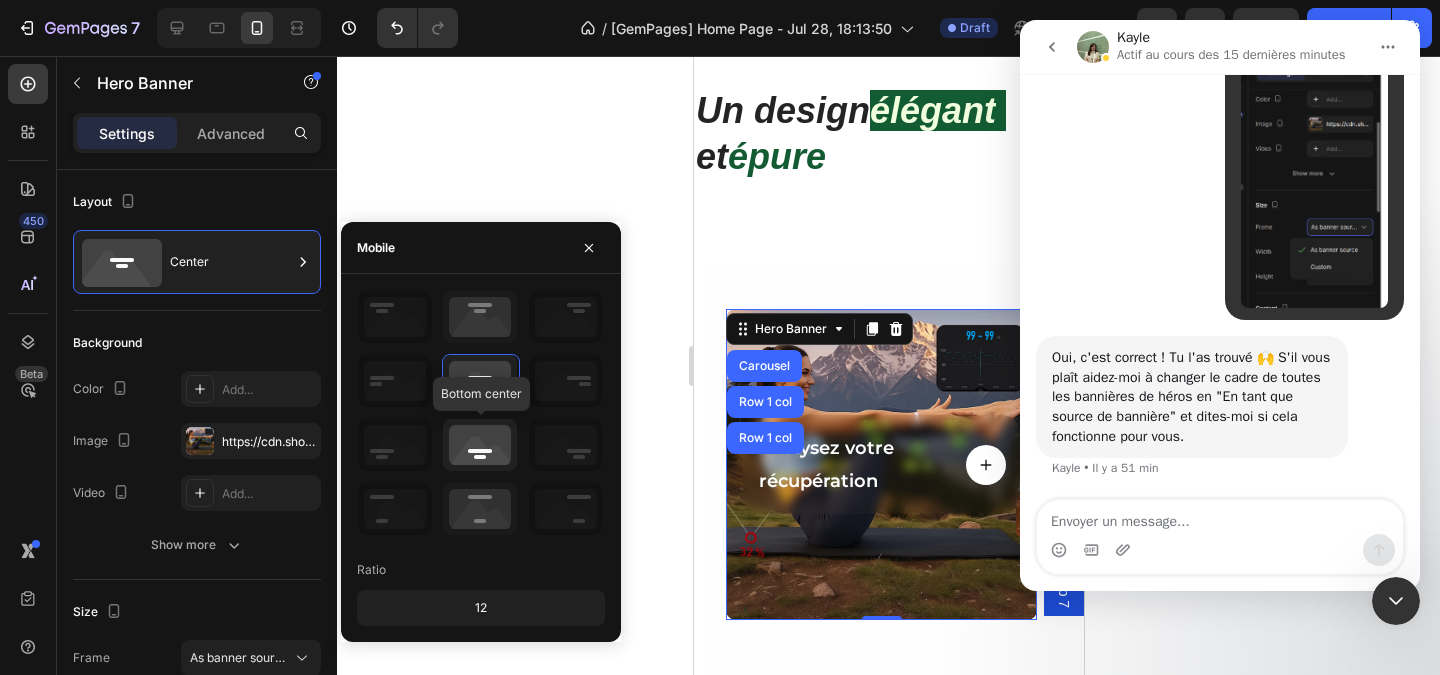 click 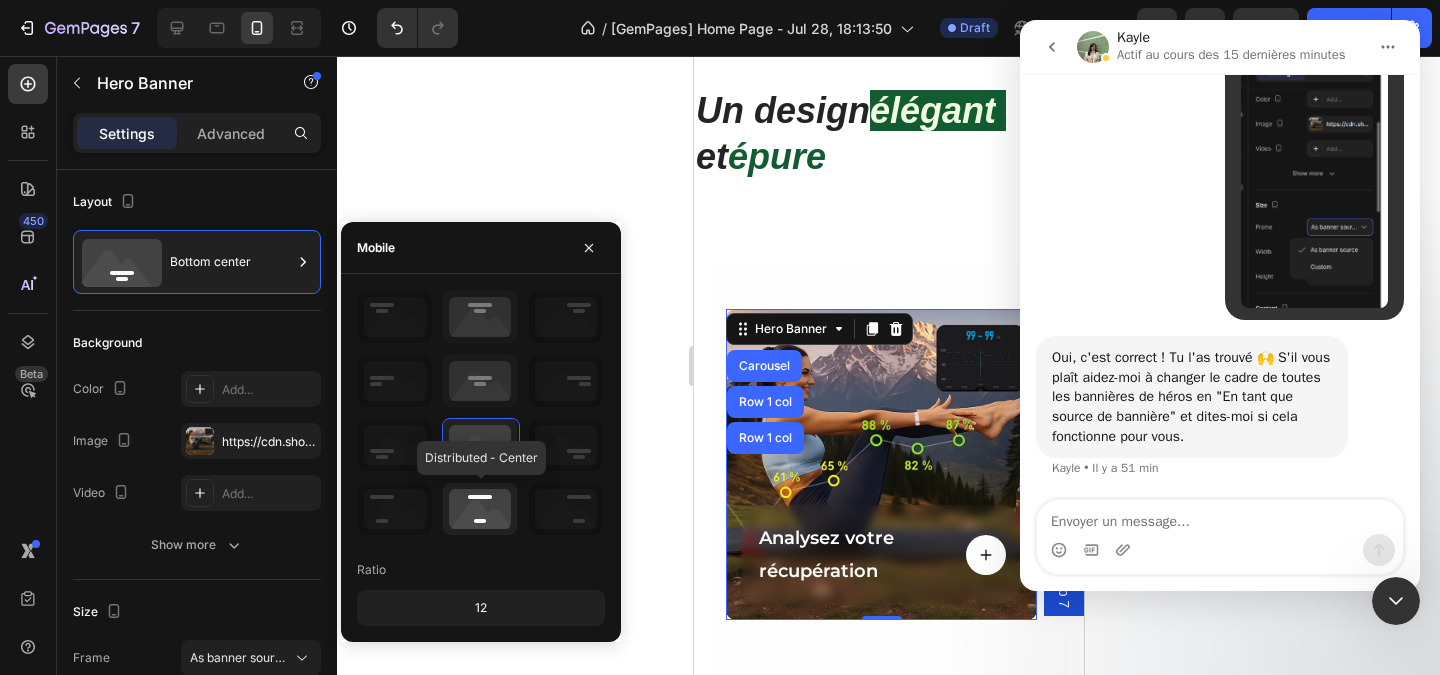 click 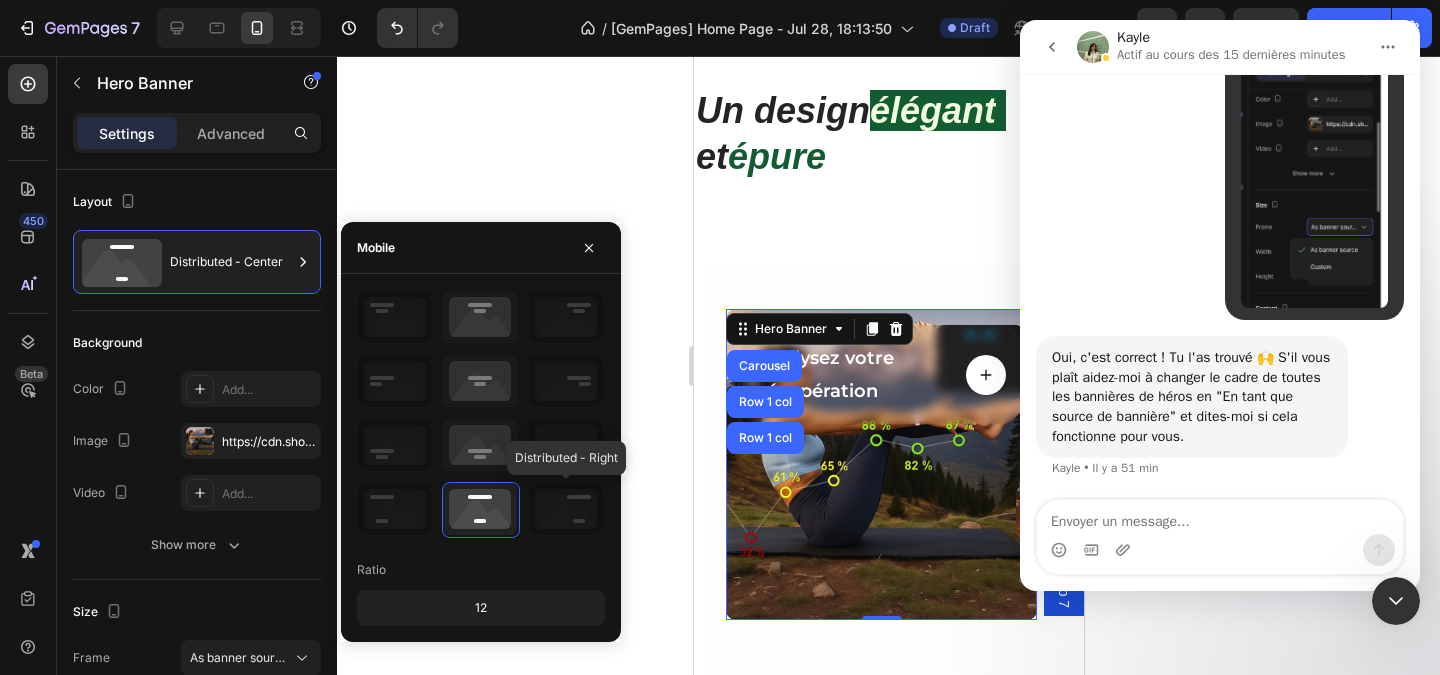 click 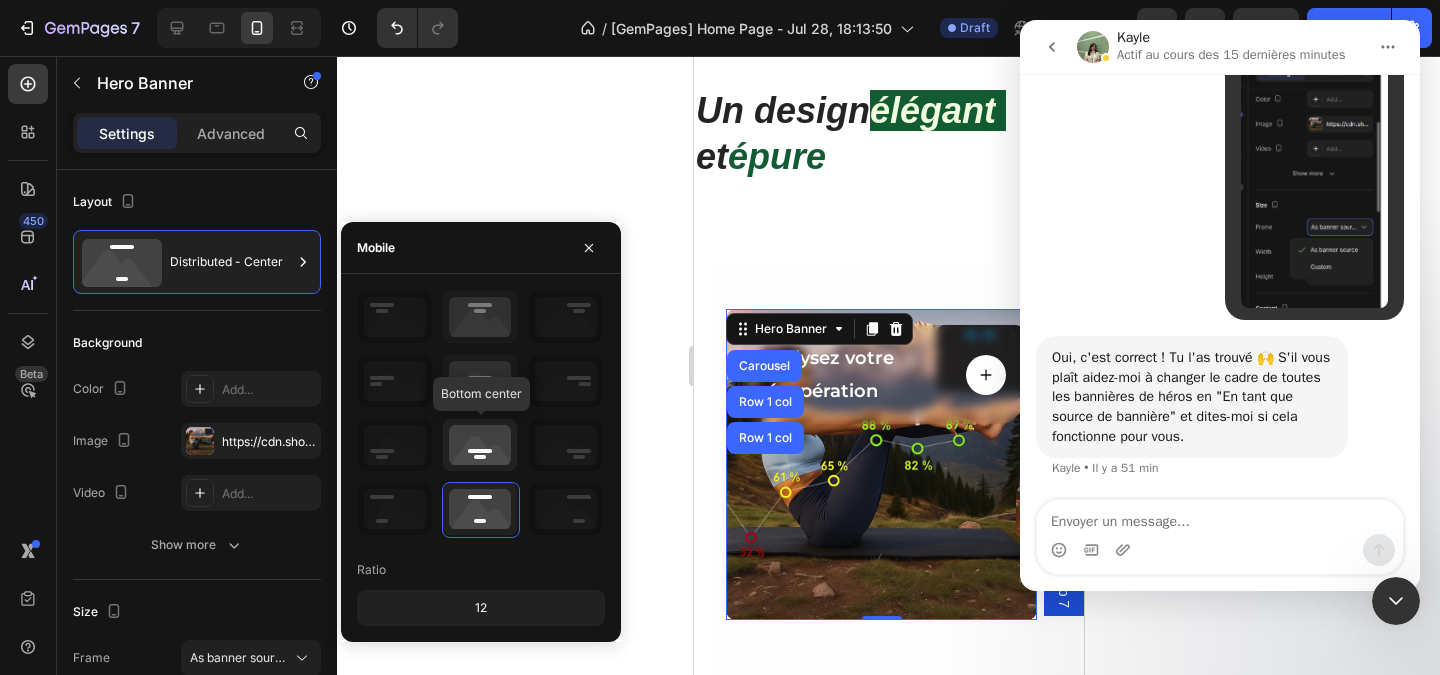 click 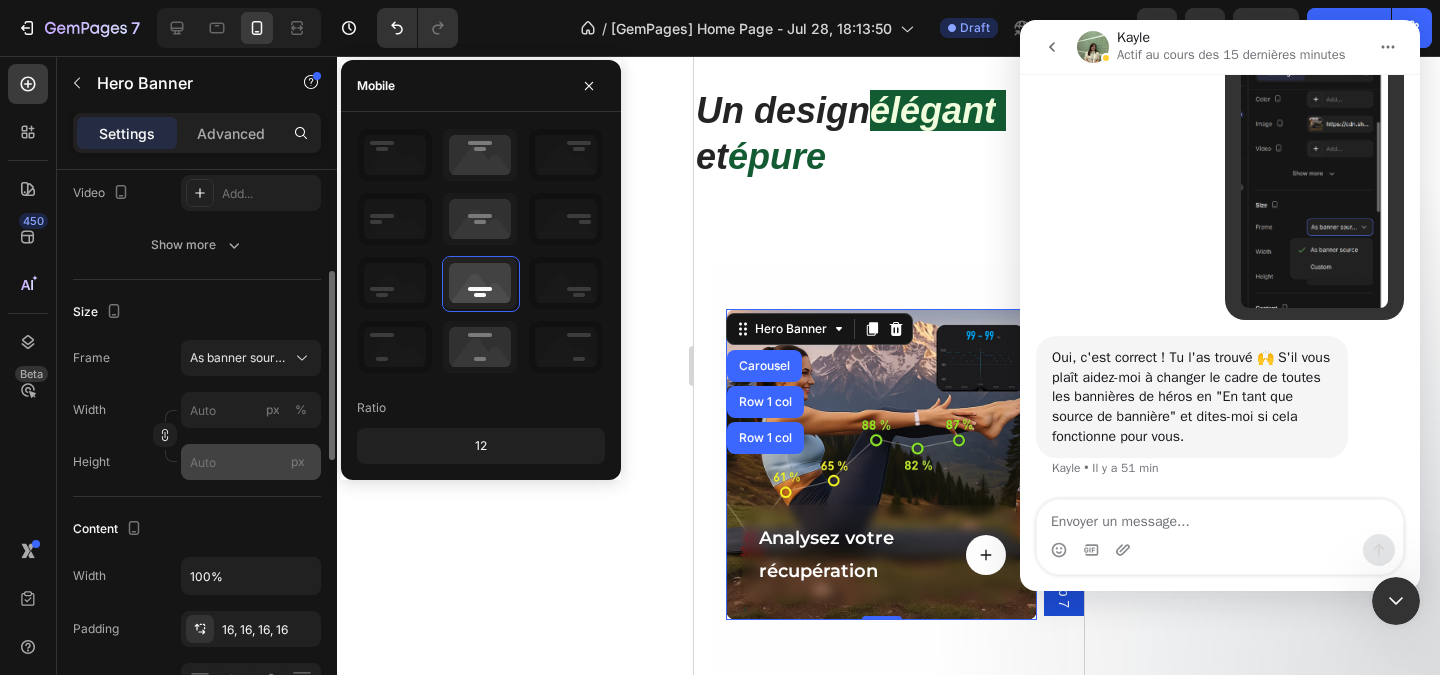 scroll, scrollTop: 400, scrollLeft: 0, axis: vertical 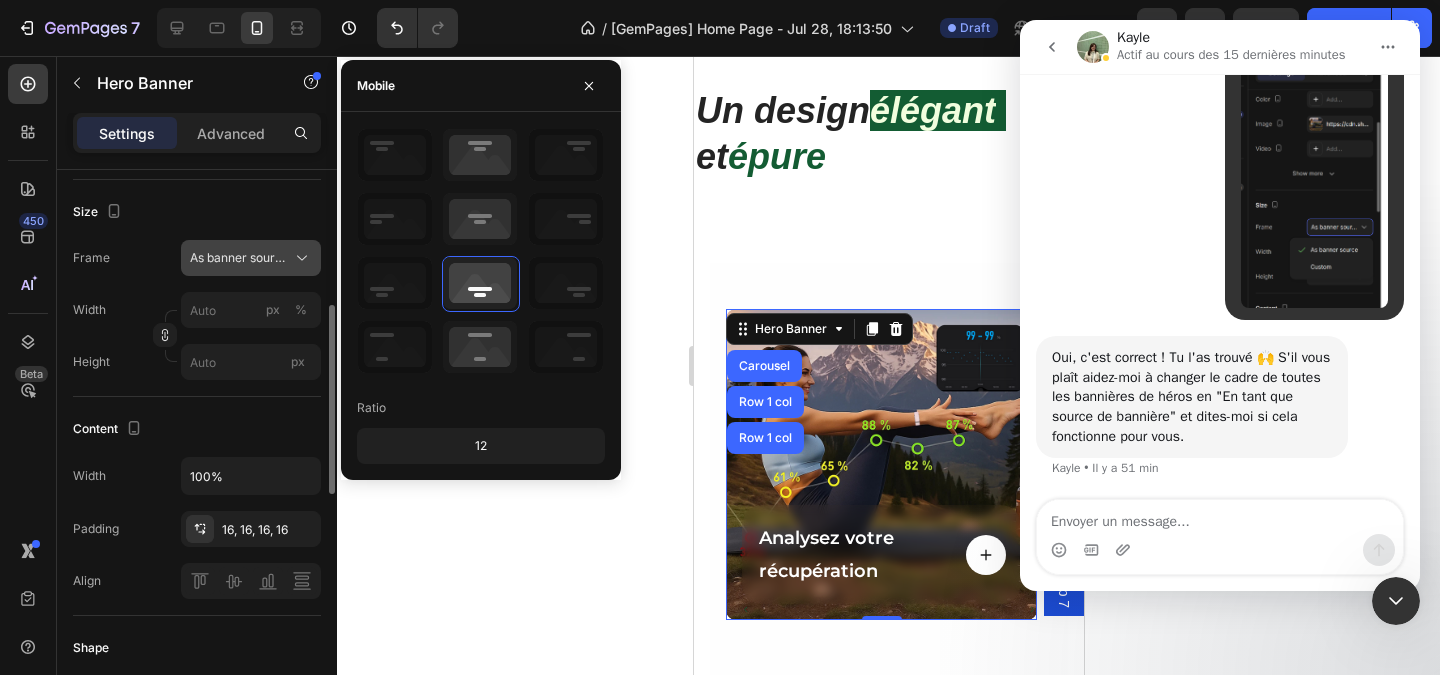 click 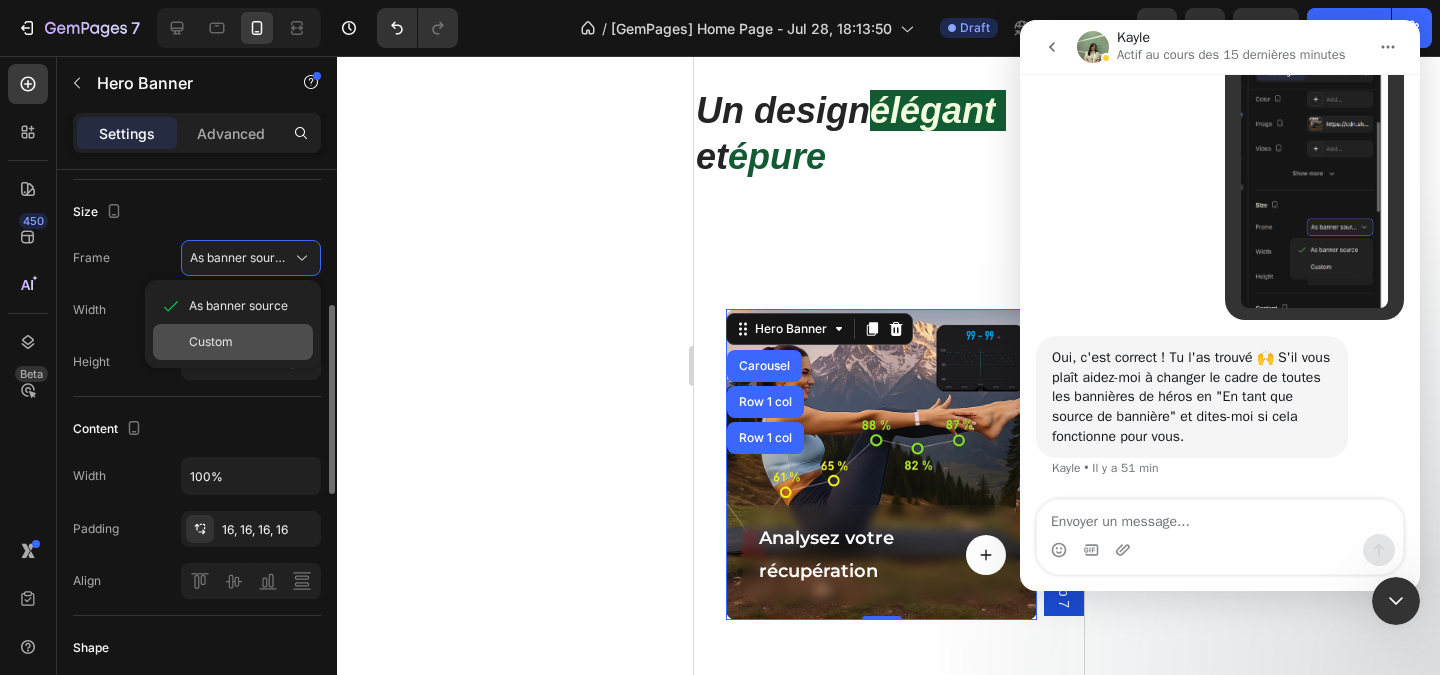 click on "Custom" at bounding box center [211, 342] 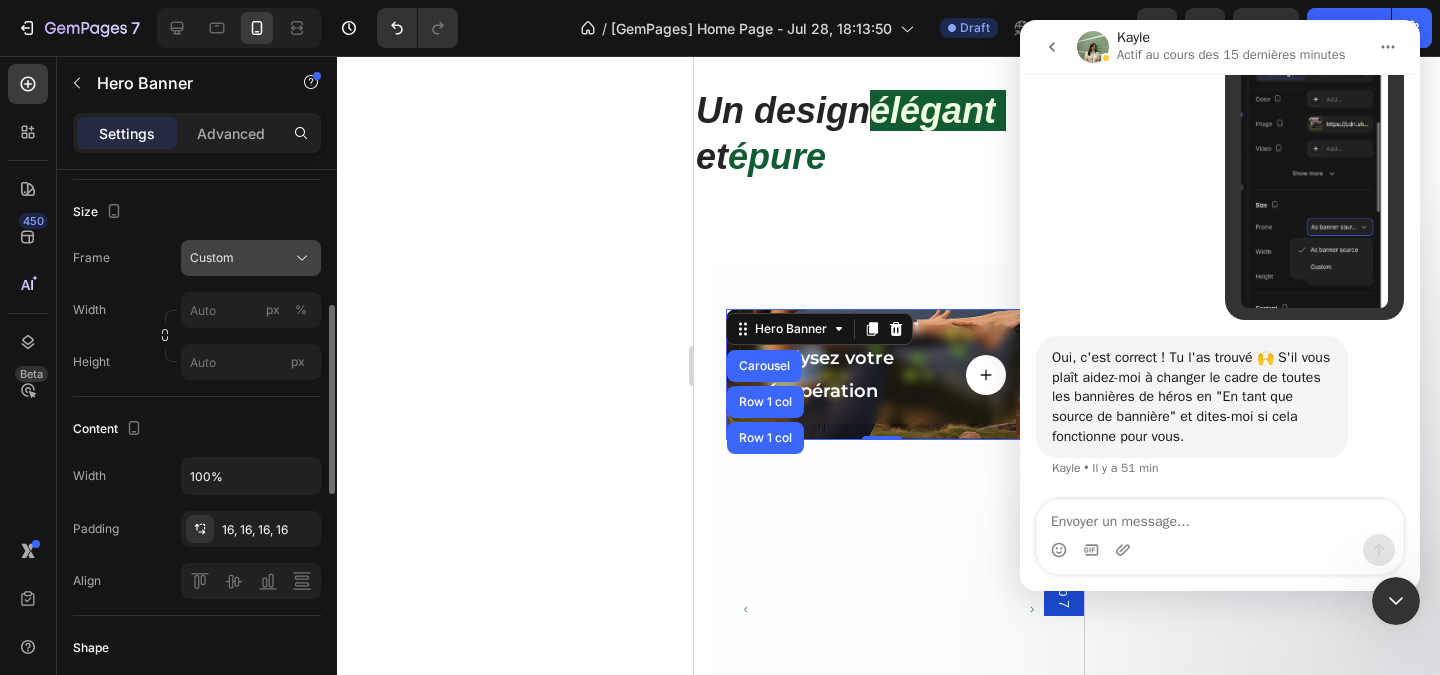 click on "Custom" 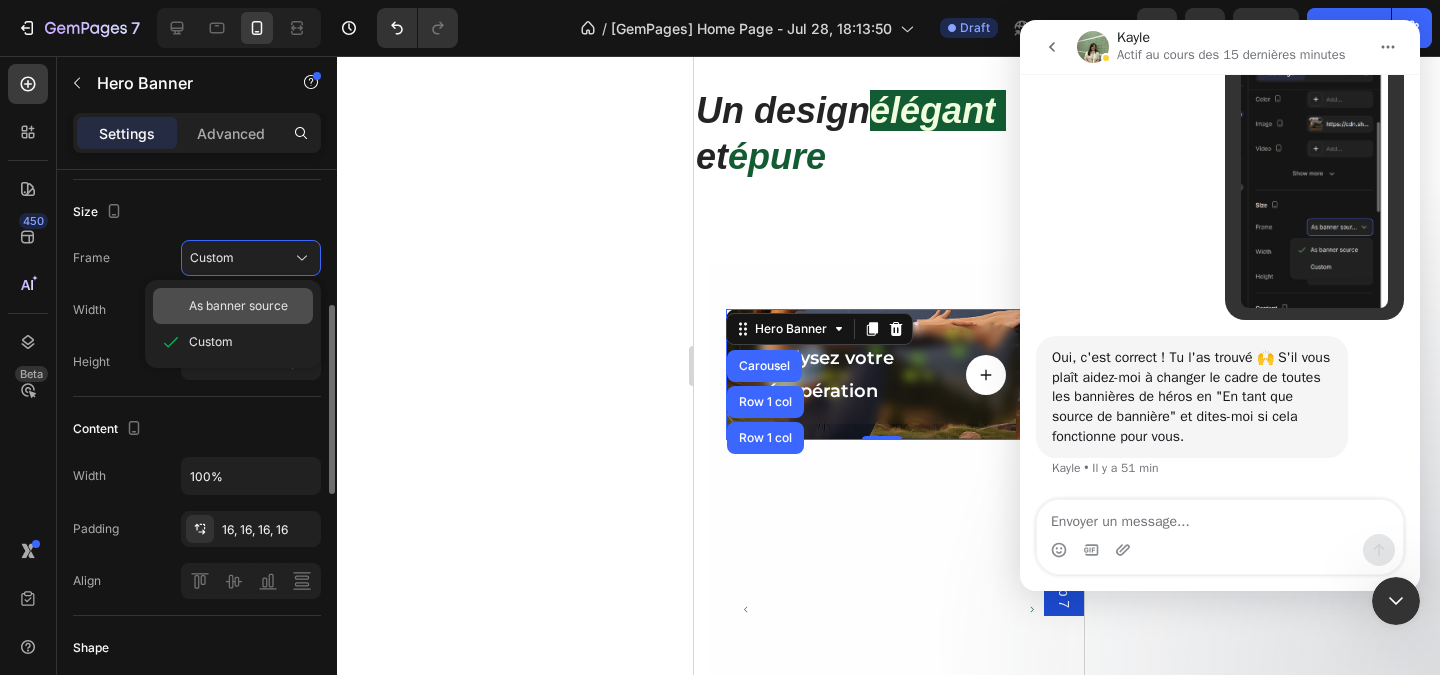 click on "As banner source" at bounding box center (238, 306) 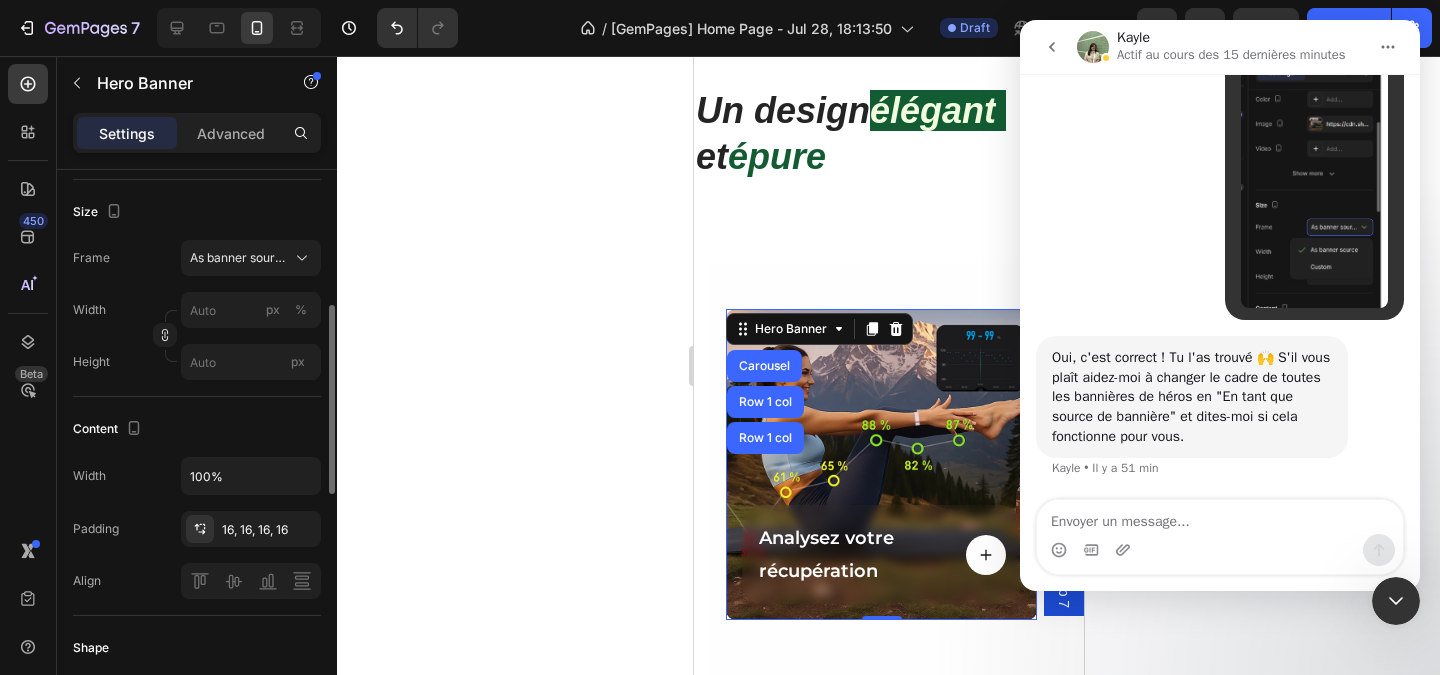 scroll, scrollTop: 500, scrollLeft: 0, axis: vertical 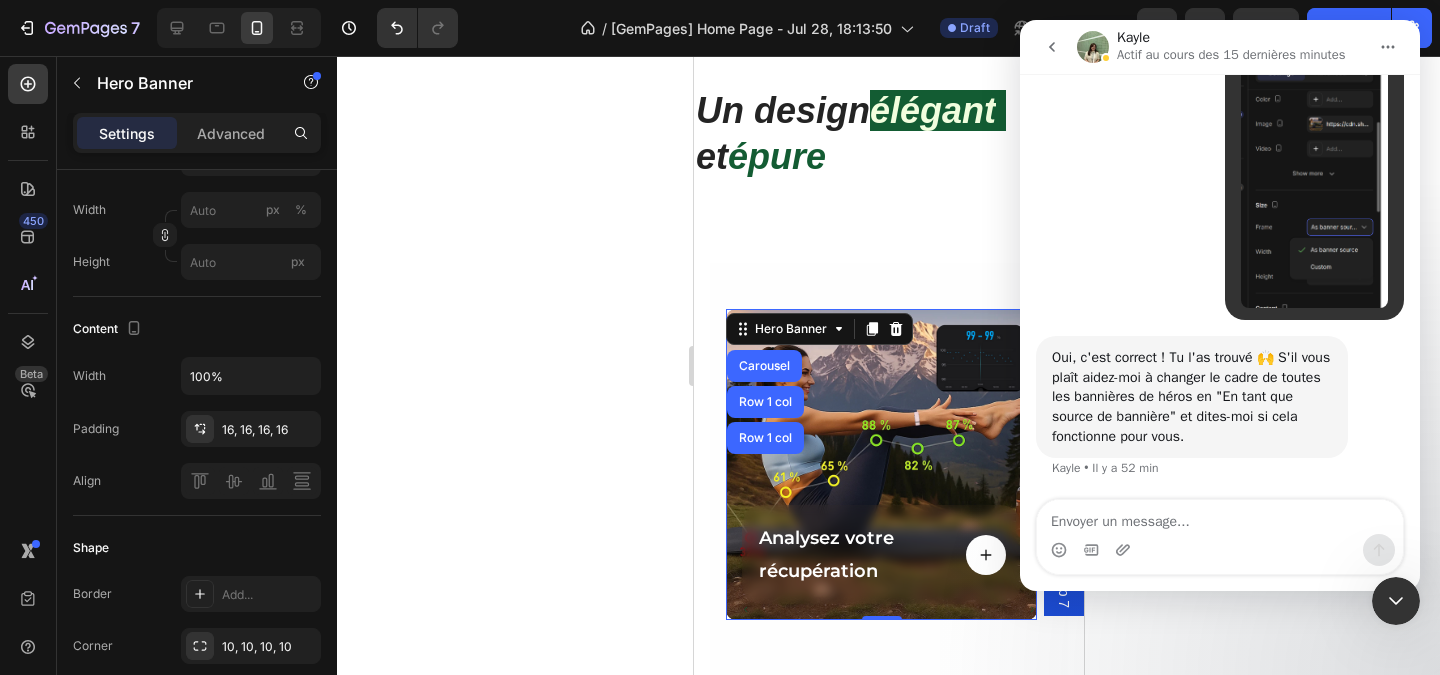 click at bounding box center (880, 464) 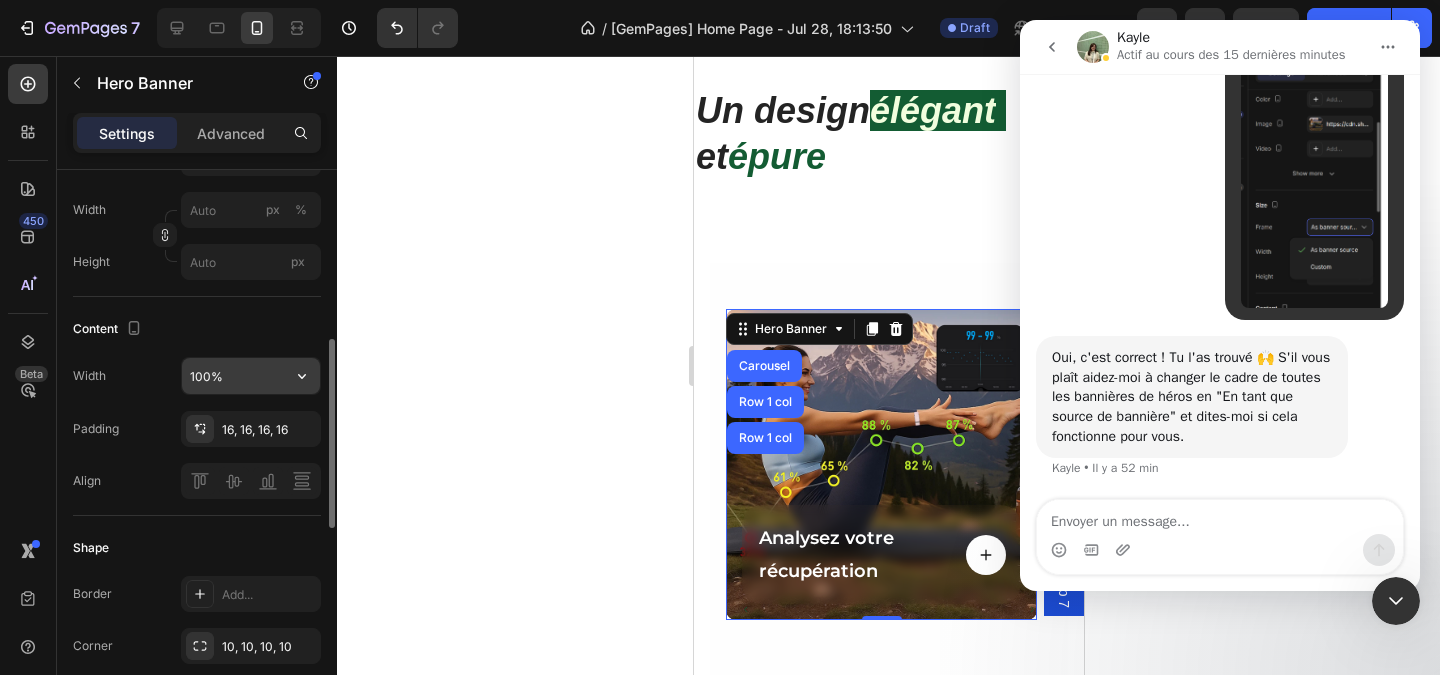 scroll, scrollTop: 600, scrollLeft: 0, axis: vertical 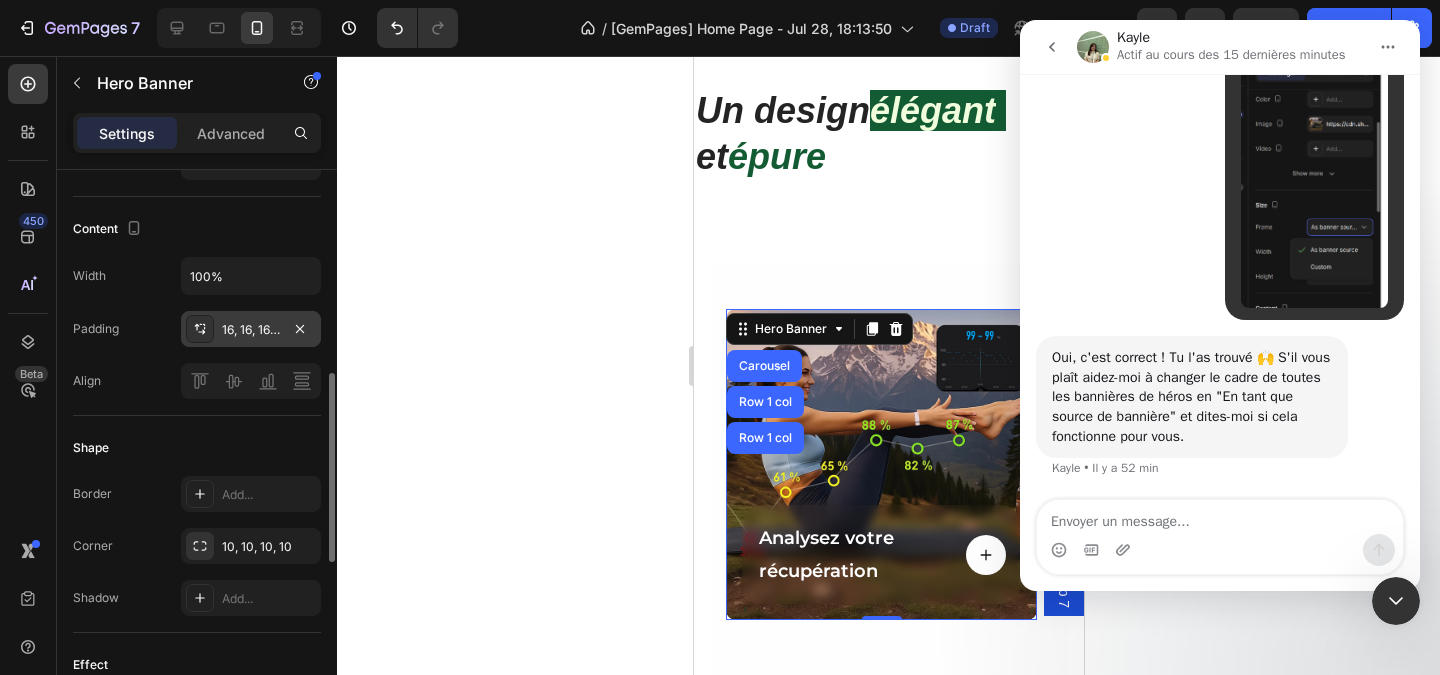 click on "16, 16, 16, 16" at bounding box center [251, 330] 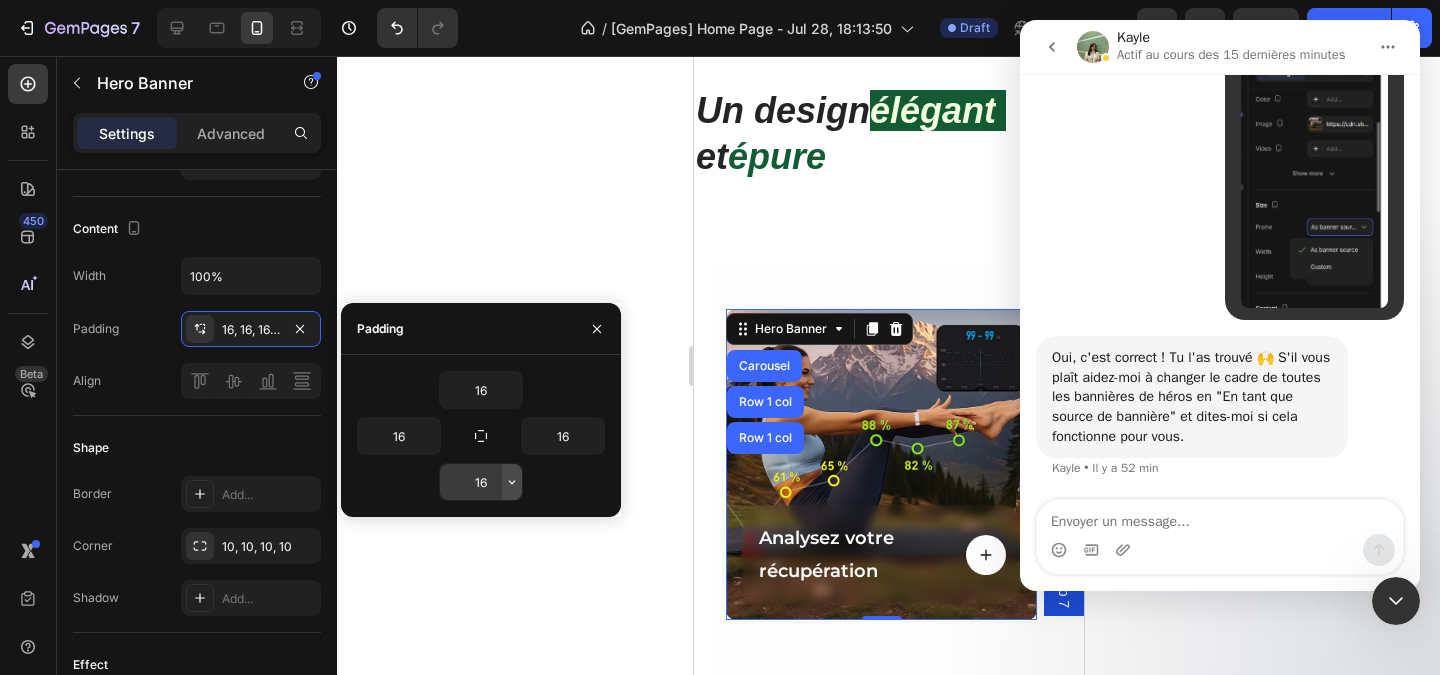 click 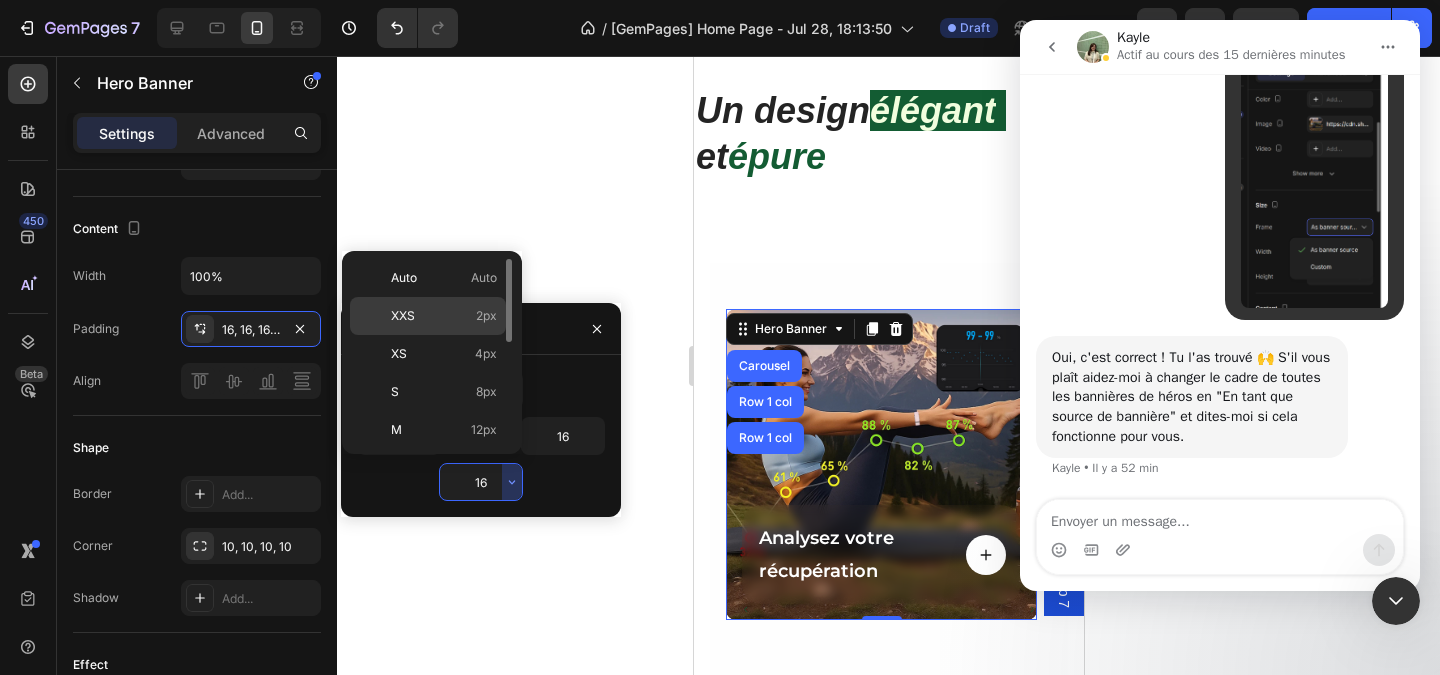 click on "XXS 2px" at bounding box center [444, 316] 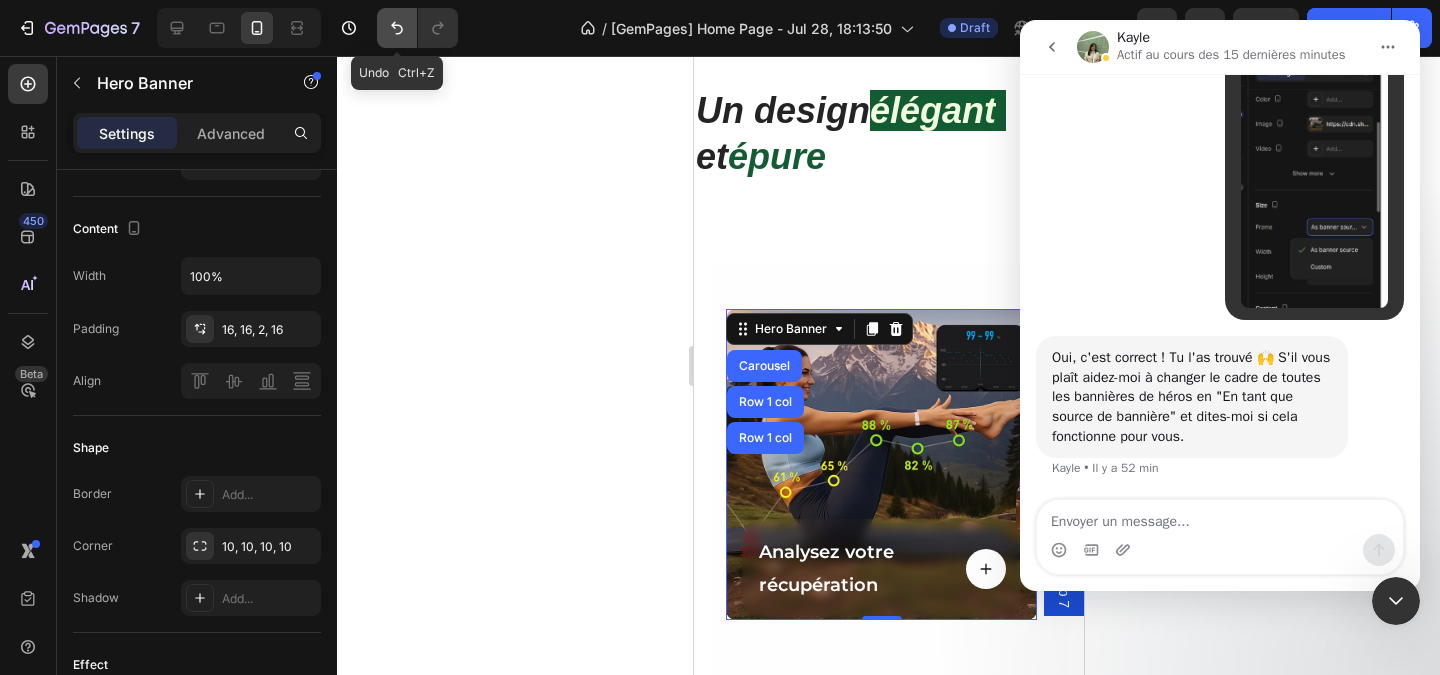 click 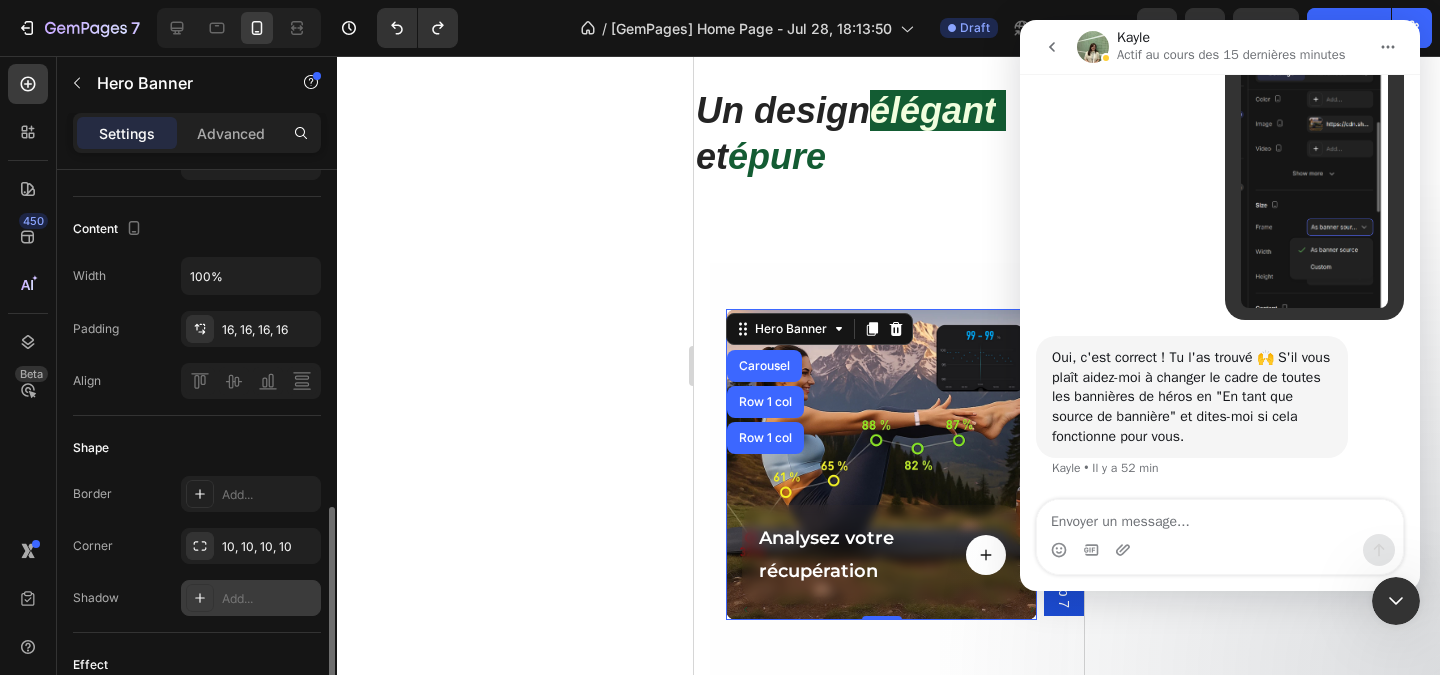 scroll, scrollTop: 700, scrollLeft: 0, axis: vertical 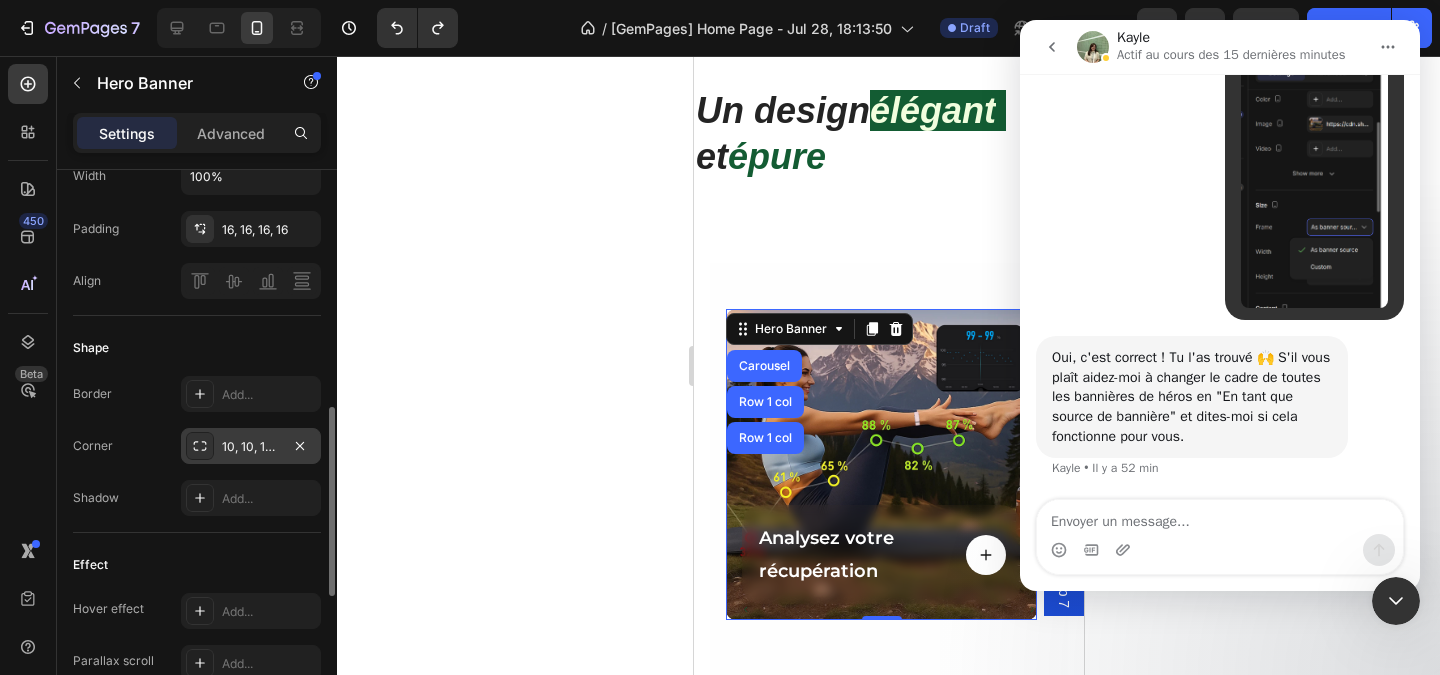 click on "10, 10, 10, 10" at bounding box center (251, 447) 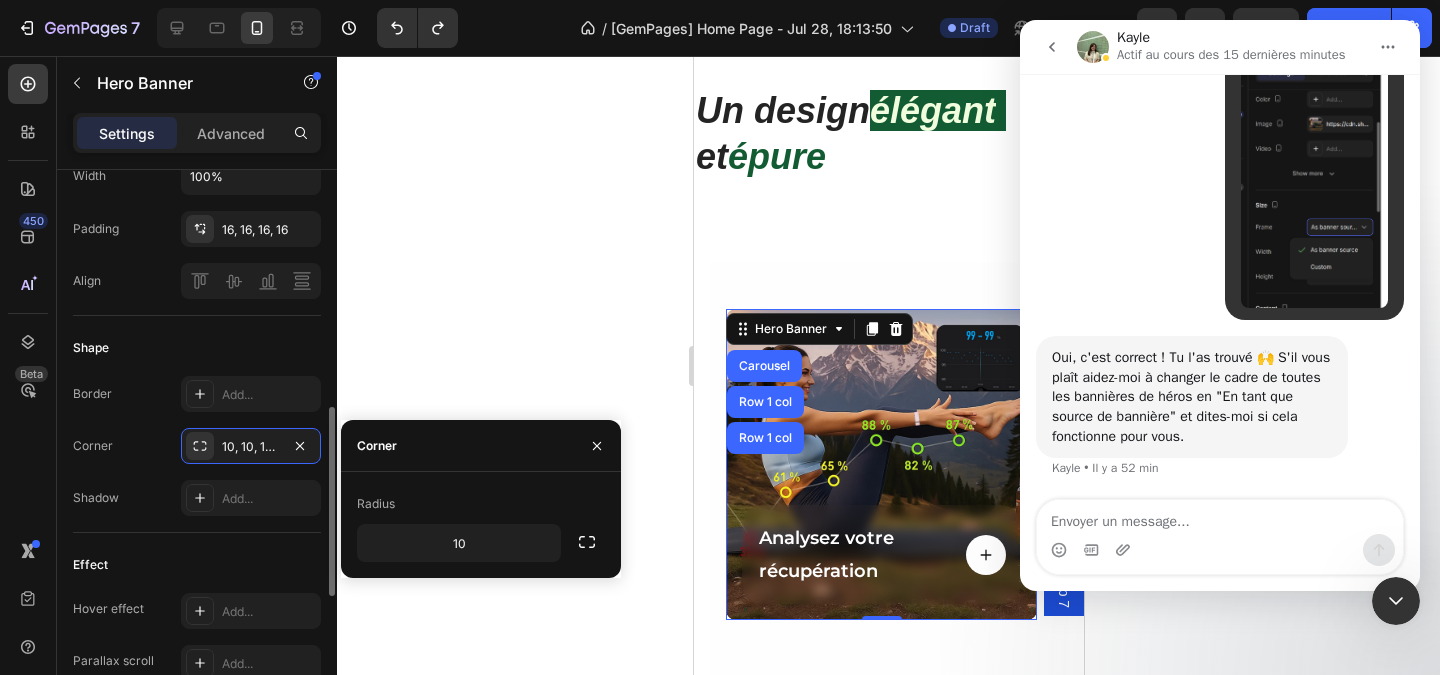 click on "Shape Border Add... Corner 10, 10, 10, 10 Shadow Add..." 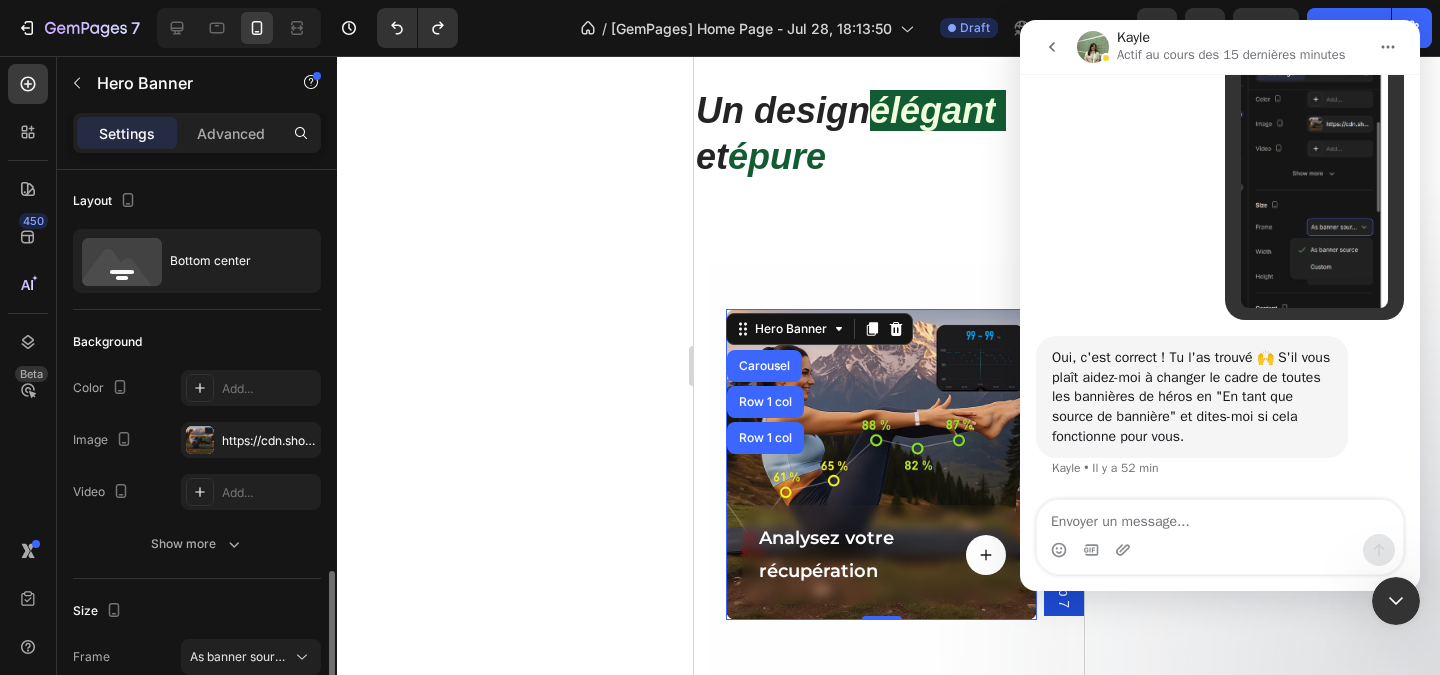 scroll, scrollTop: 301, scrollLeft: 0, axis: vertical 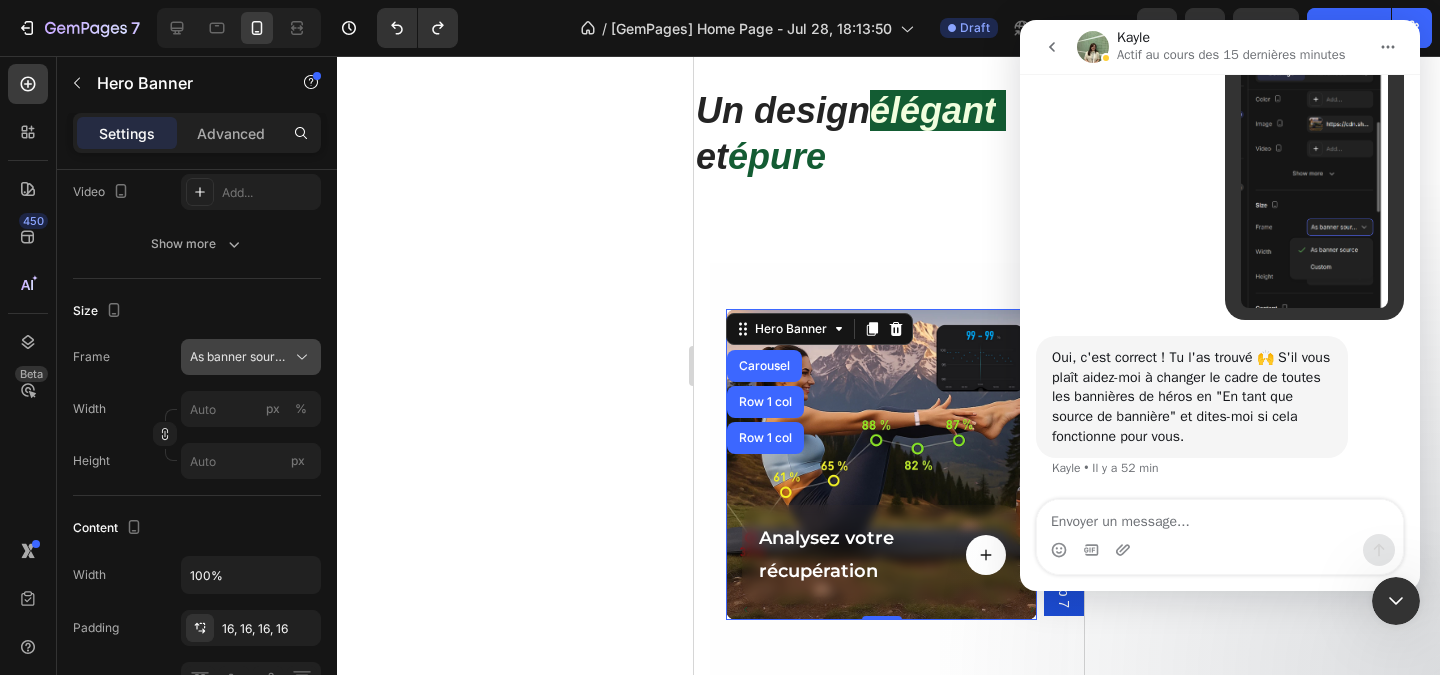 click on "As banner source" at bounding box center (239, 357) 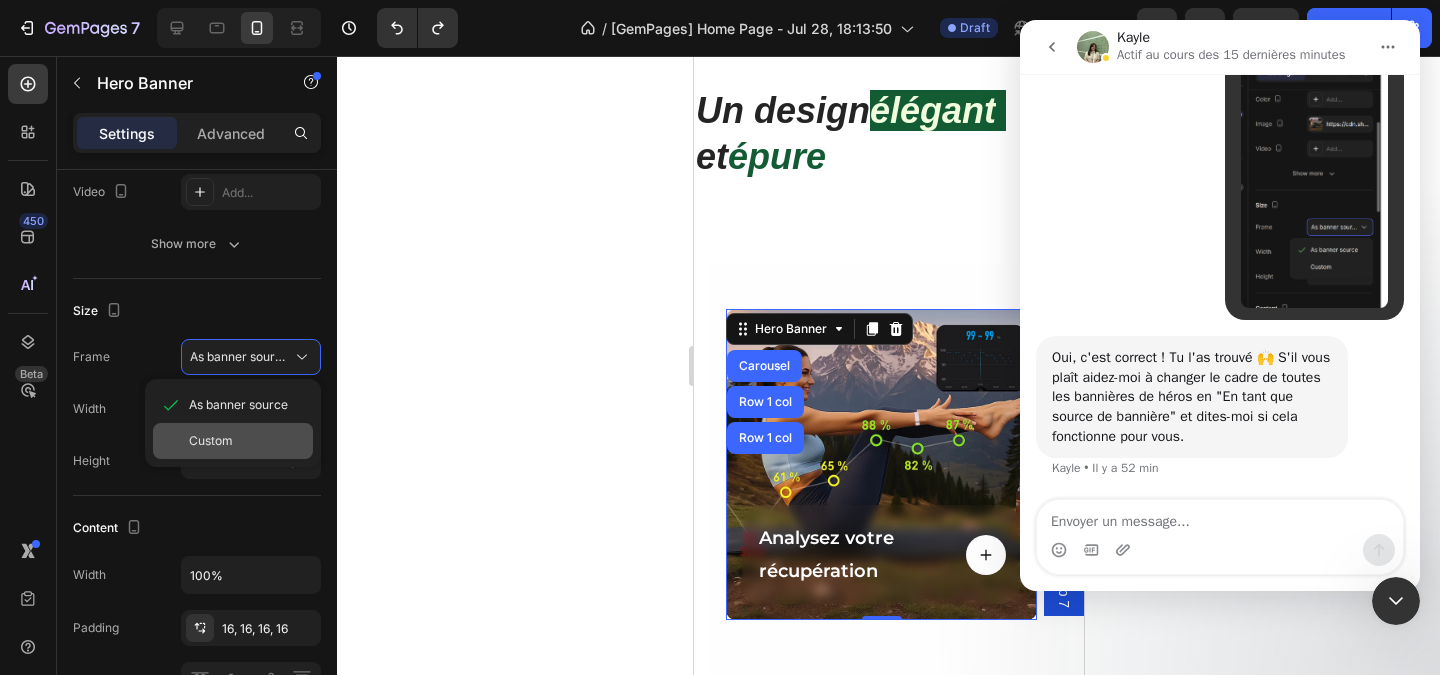click on "Custom" at bounding box center (247, 441) 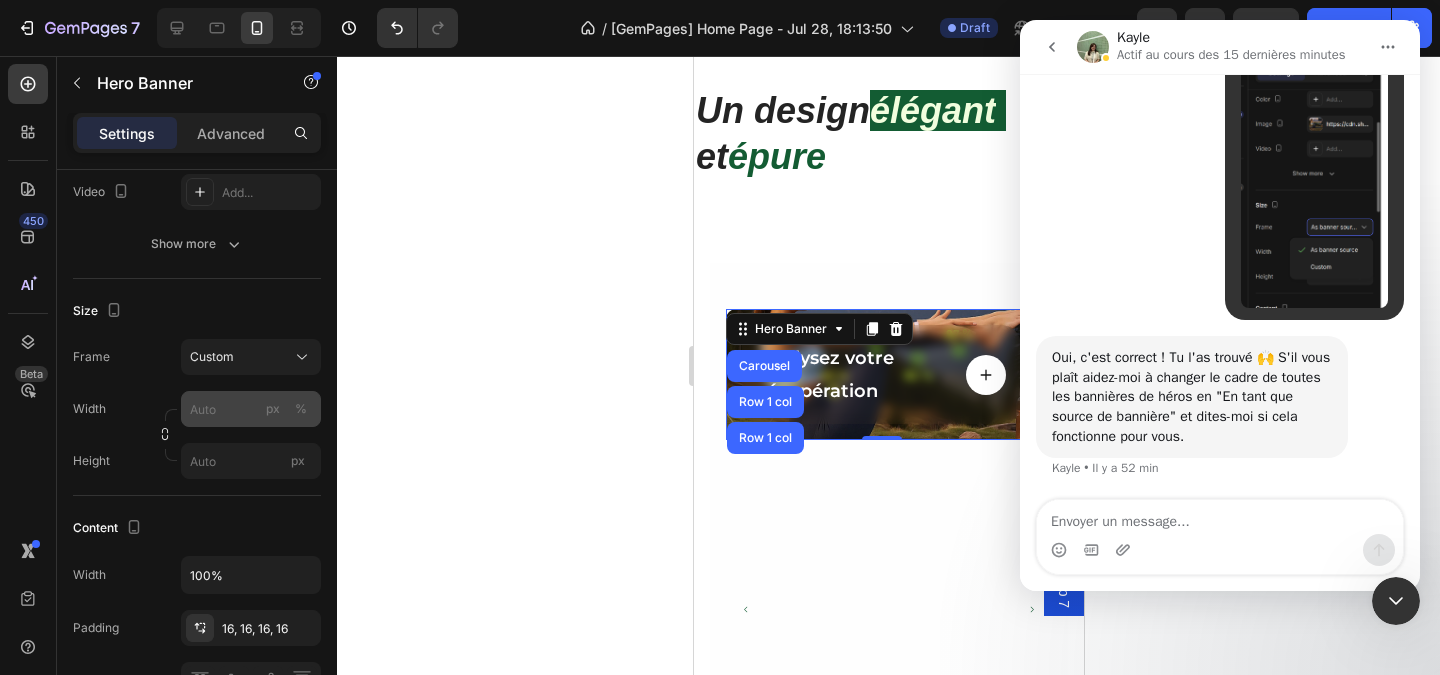 click on "px %" at bounding box center [287, 409] 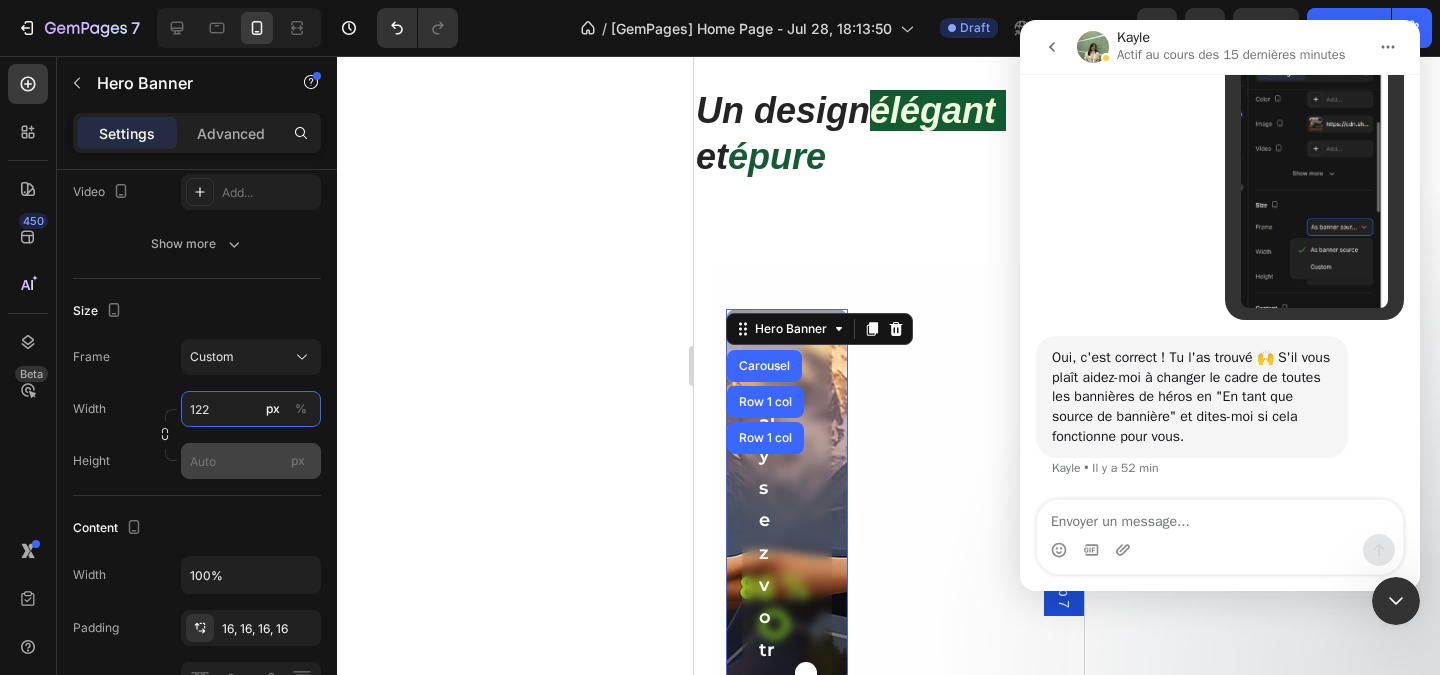 type on "122" 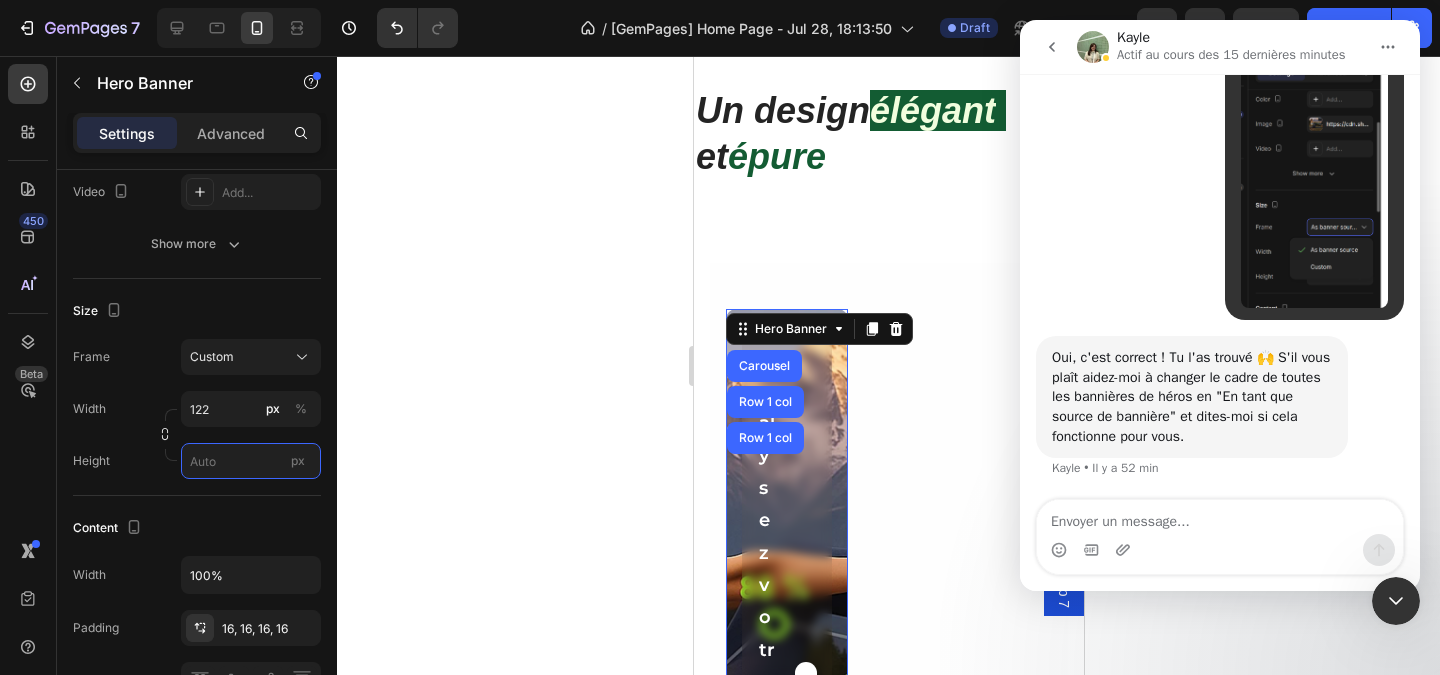 click on "px" at bounding box center [251, 461] 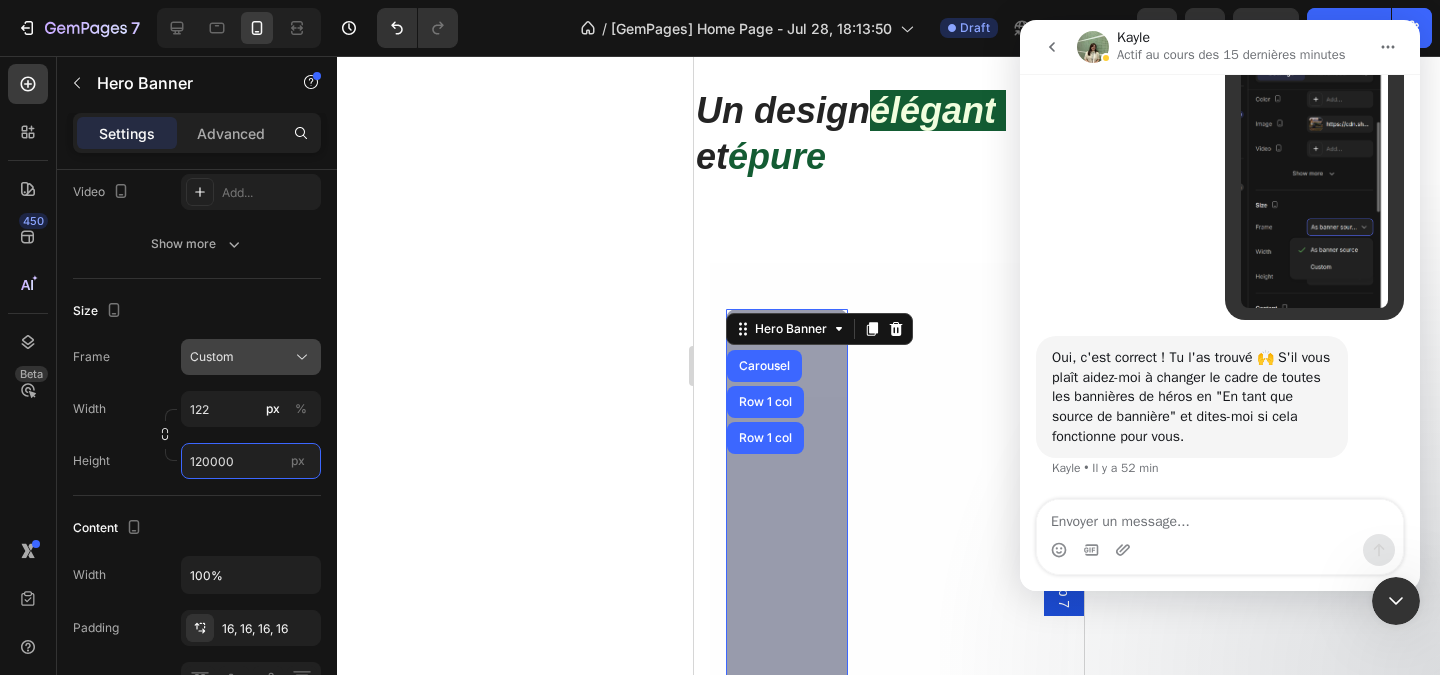 type on "120000" 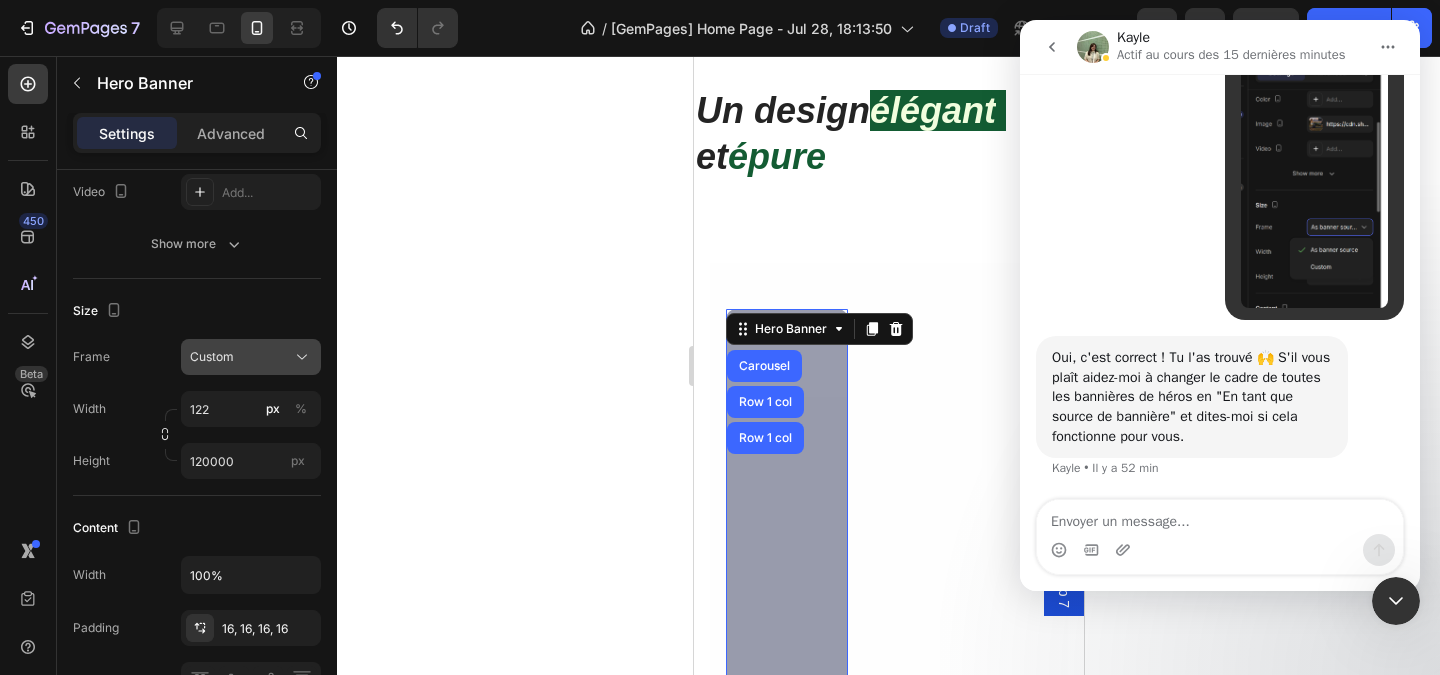click on "Custom" at bounding box center [251, 357] 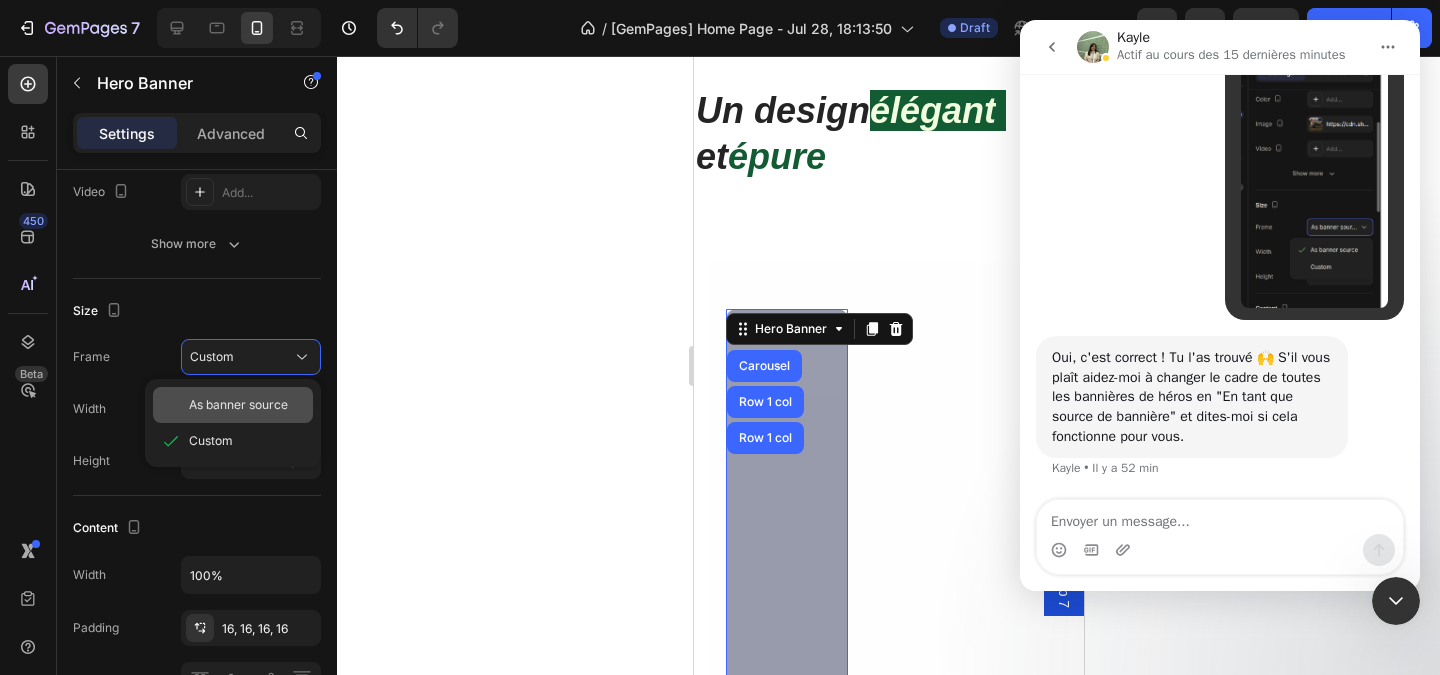 click on "As banner source" at bounding box center (238, 405) 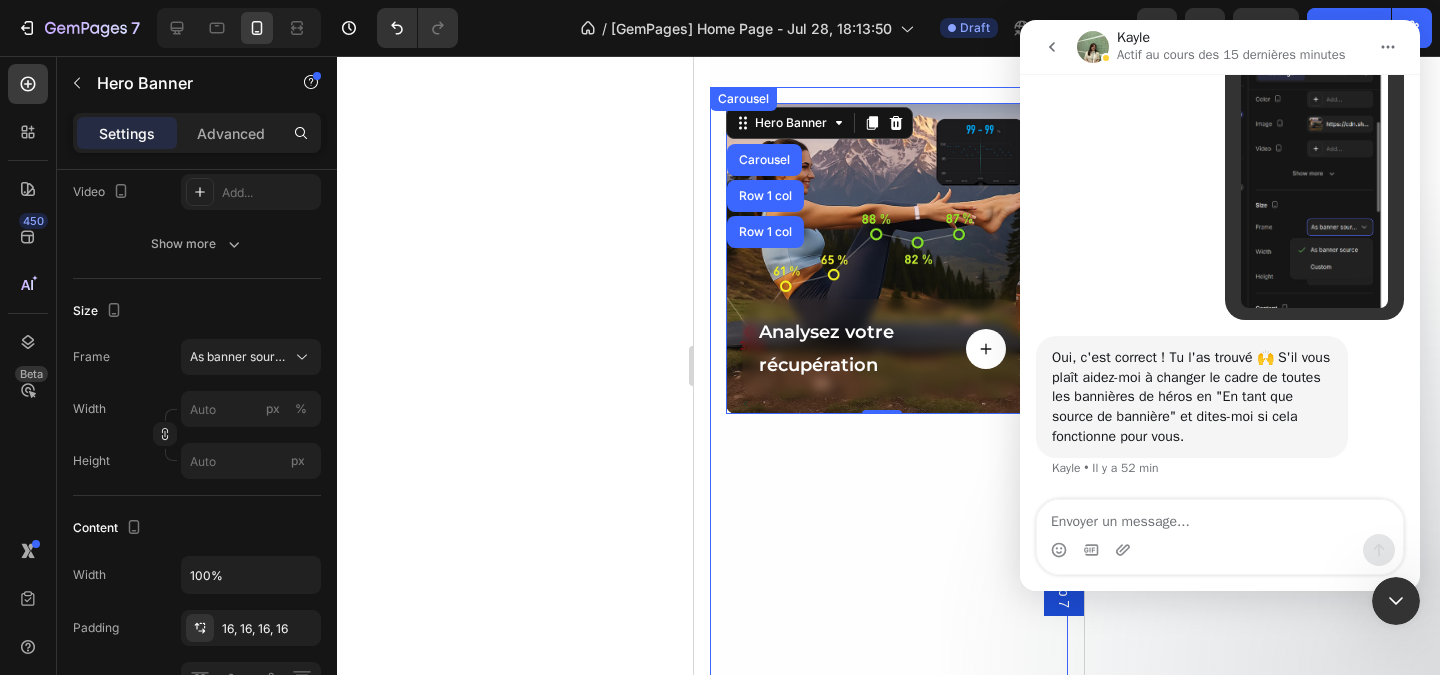 scroll, scrollTop: 1800, scrollLeft: 0, axis: vertical 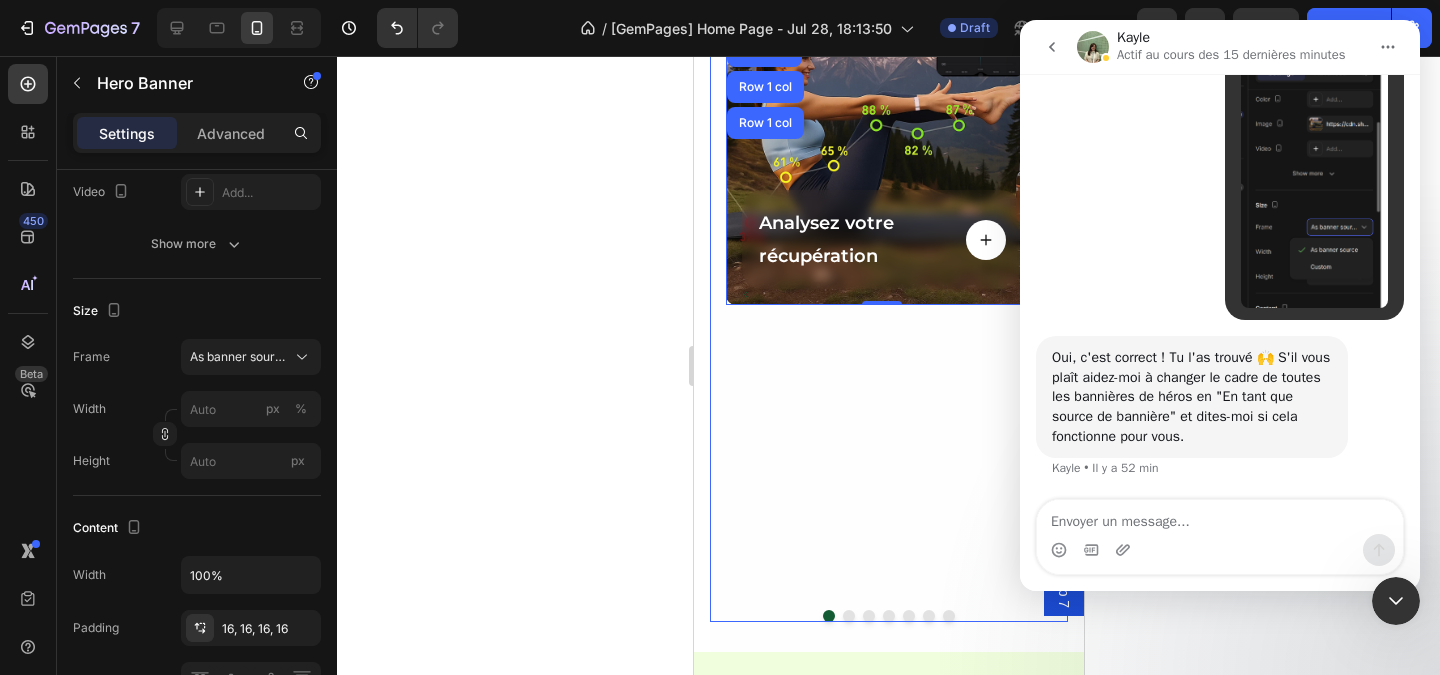 click on "Analysez votre récupération Text Block
Button Row Hero Banner Carousel Row 1 col Row 1 col   0" at bounding box center (880, 294) 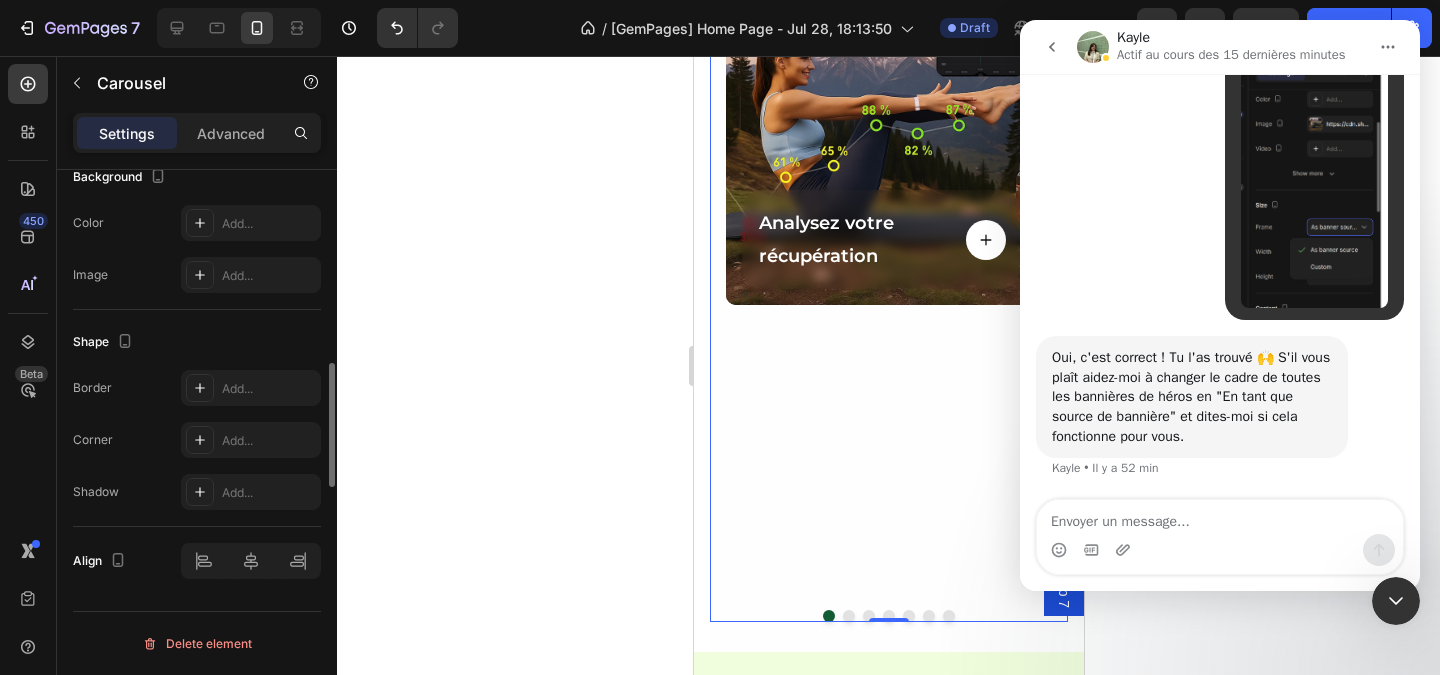 scroll, scrollTop: 1568, scrollLeft: 0, axis: vertical 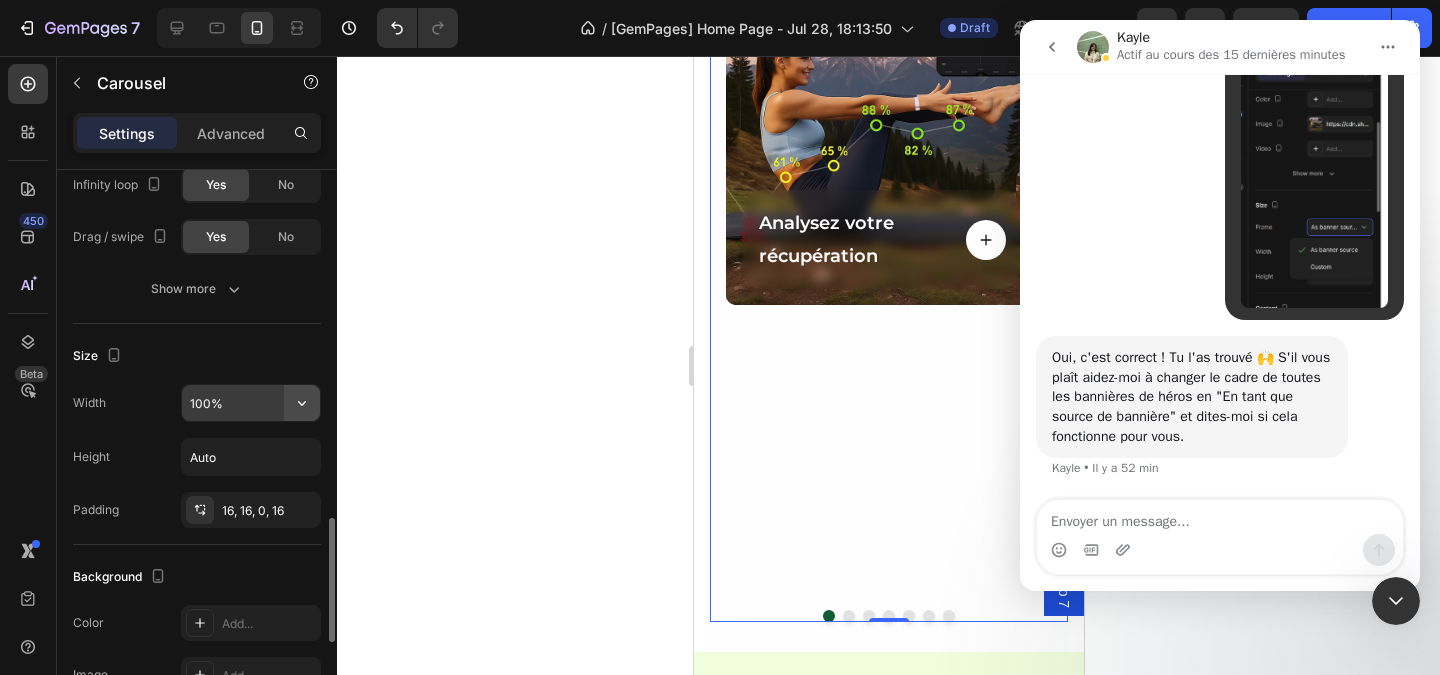 click 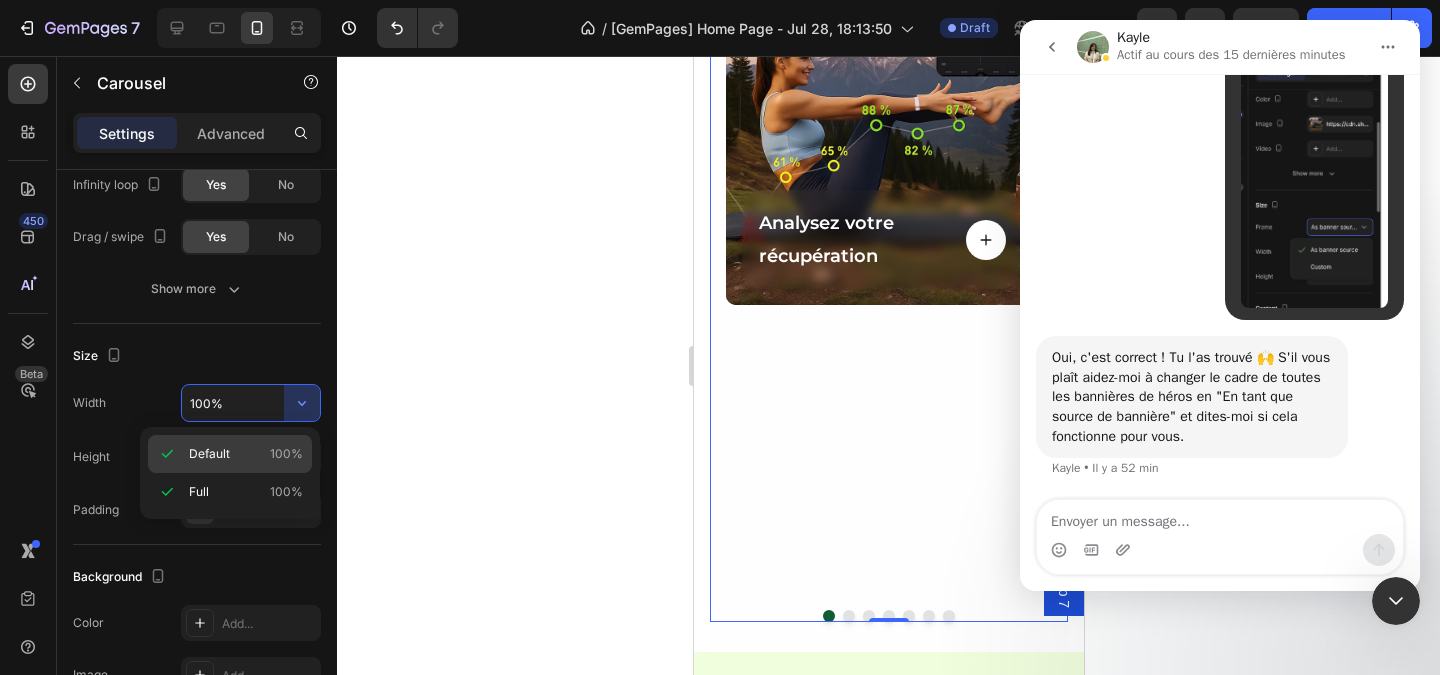 click on "Default 100%" at bounding box center (246, 454) 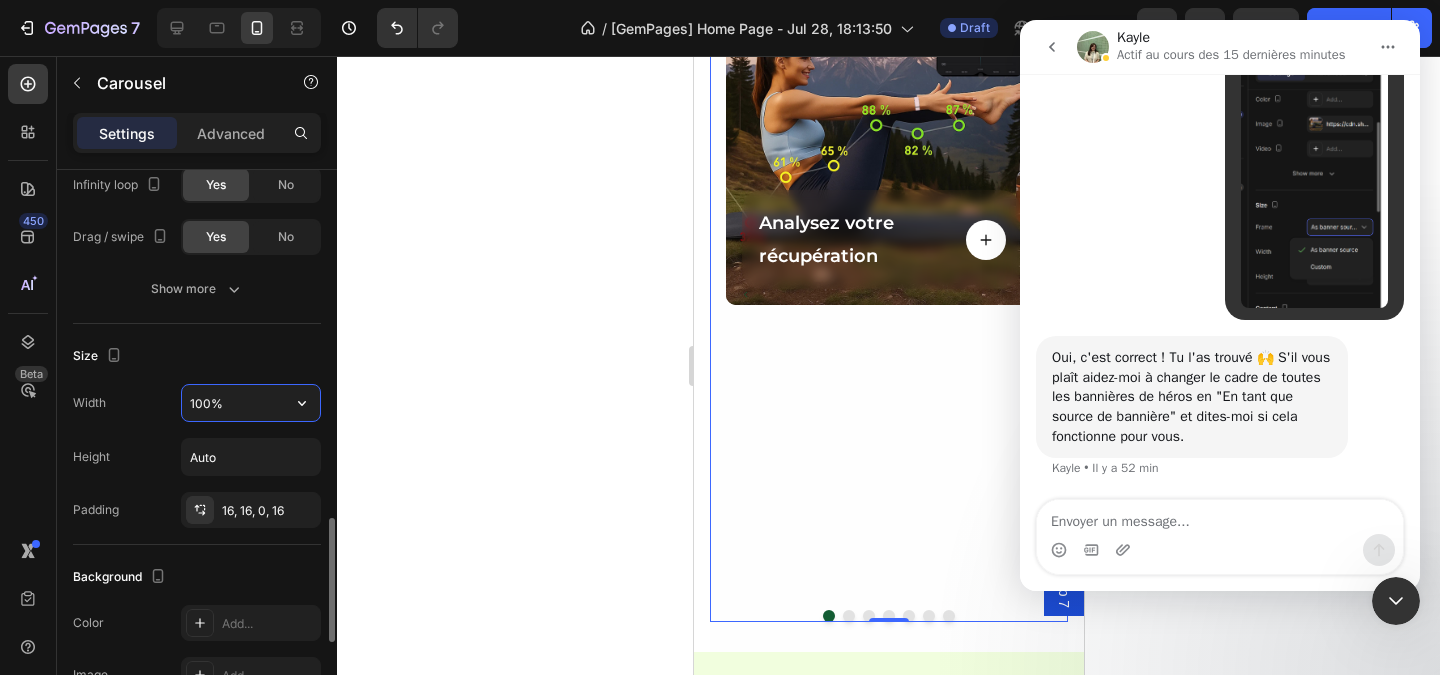 click on "100%" at bounding box center (251, 403) 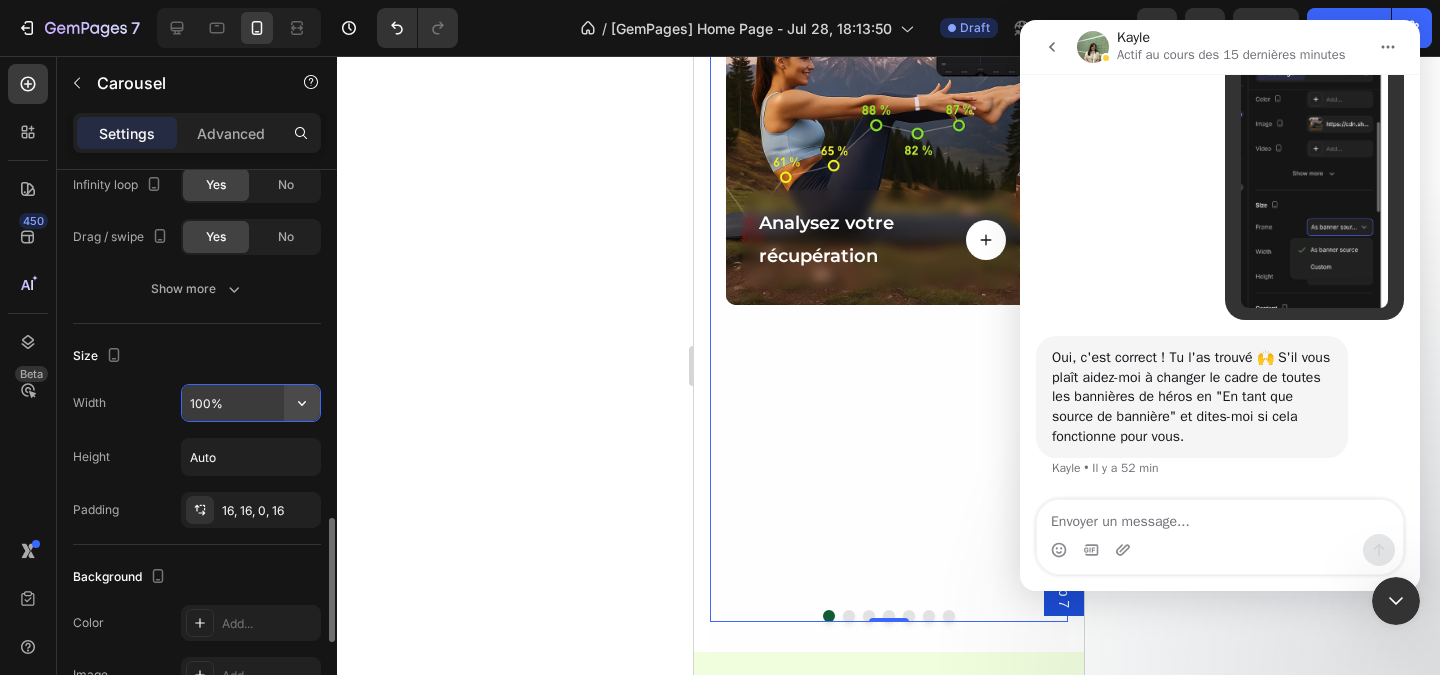 click 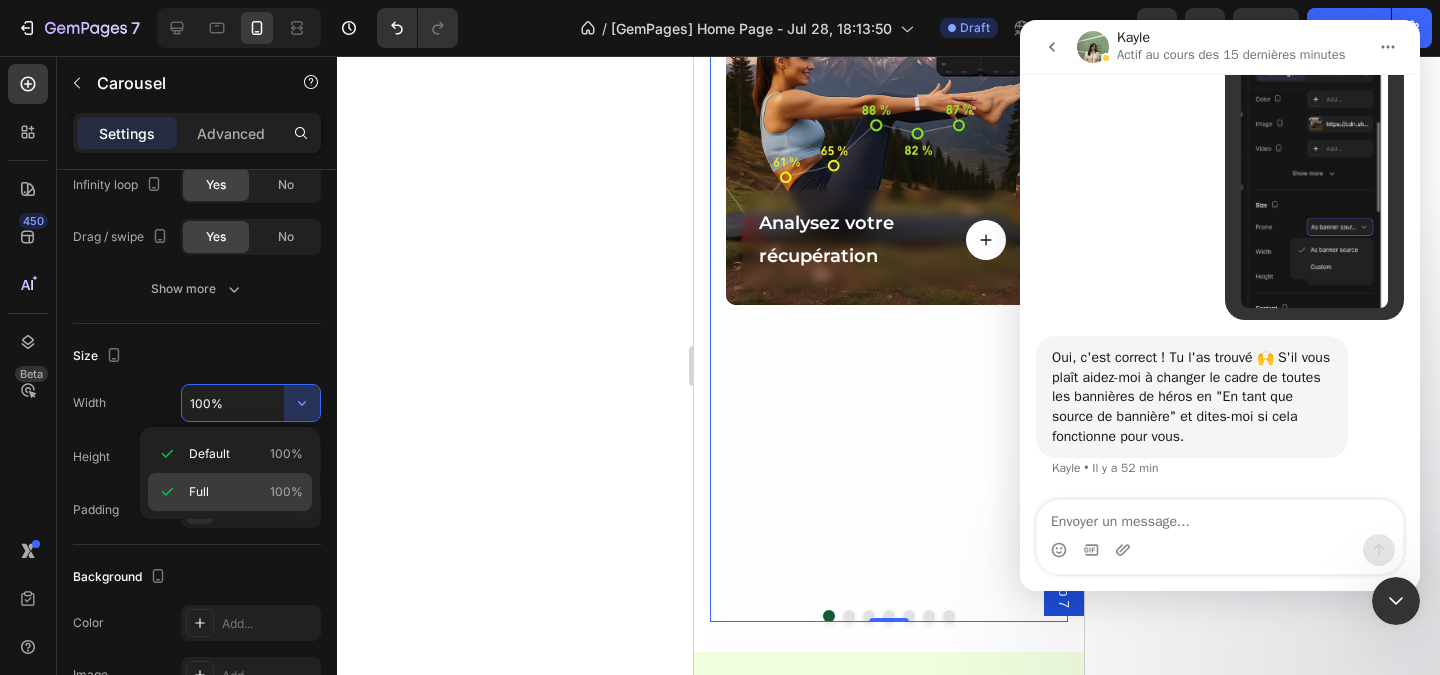 click on "Full 100%" 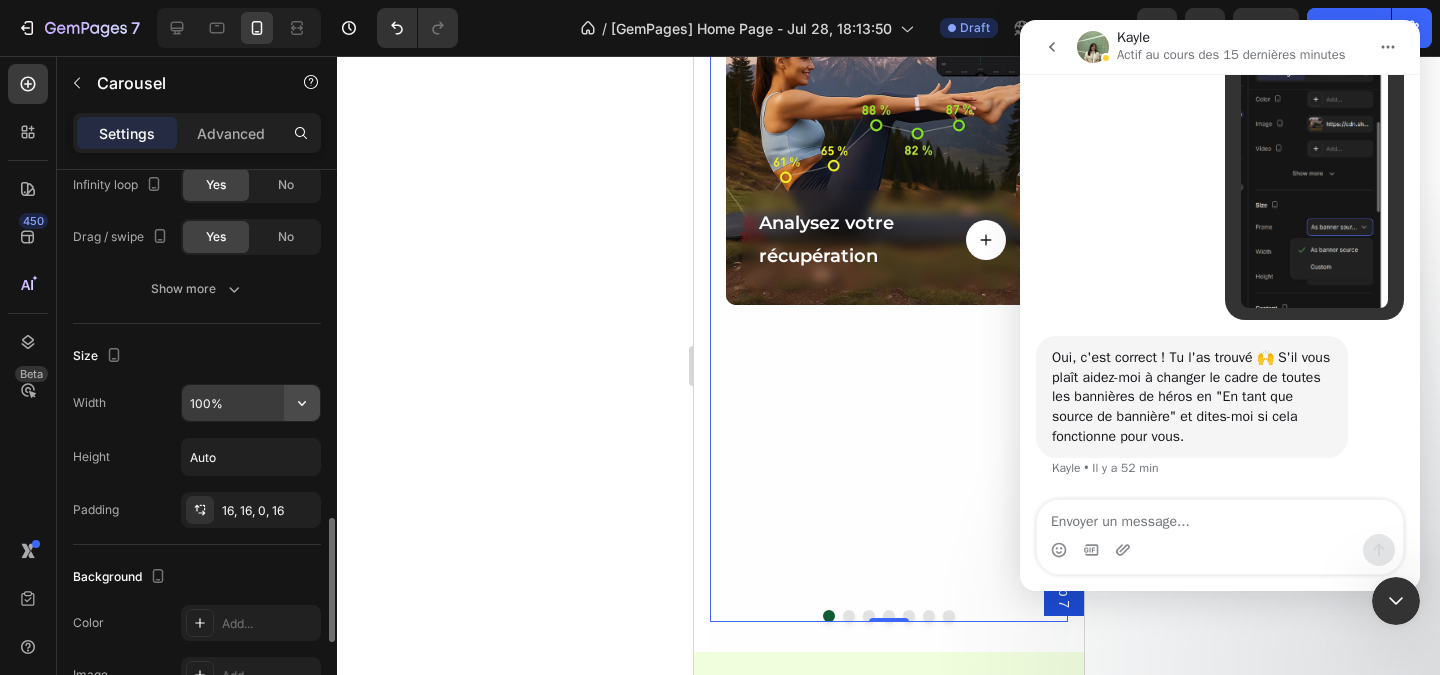 click 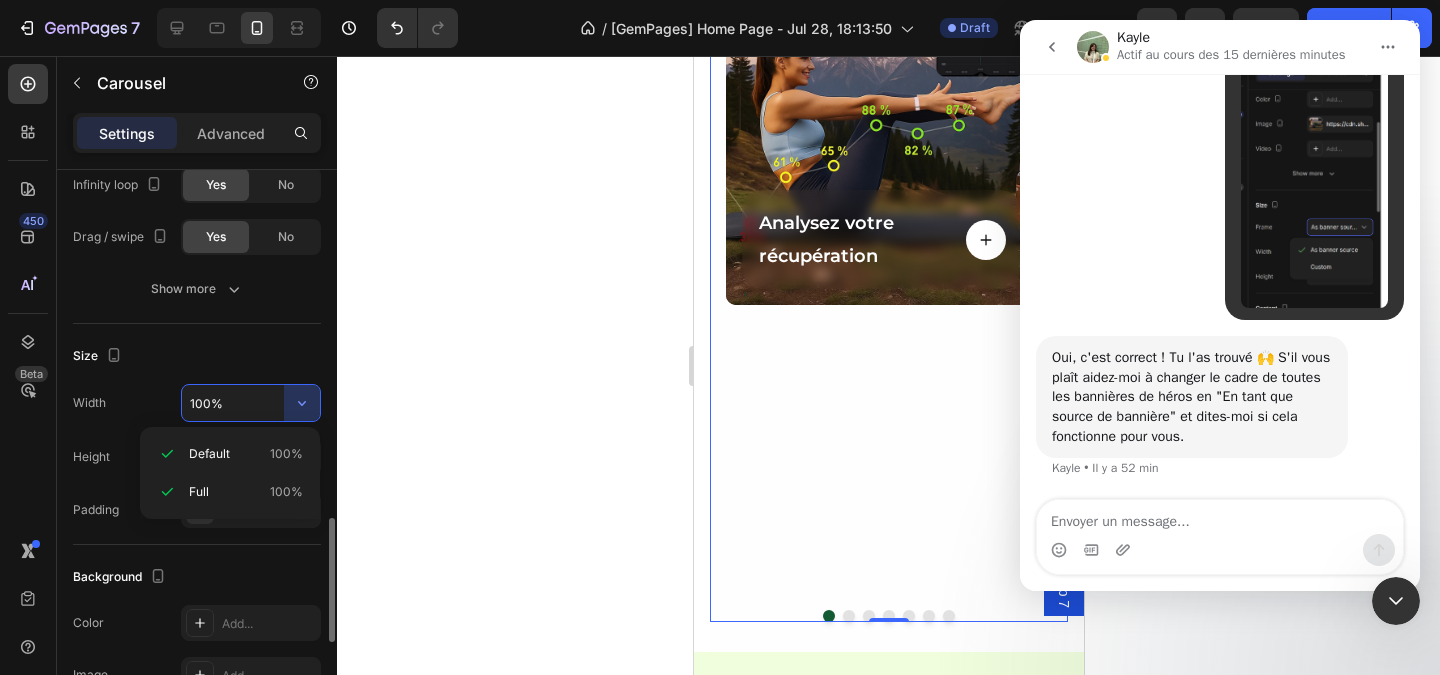 click on "100%" at bounding box center (251, 403) 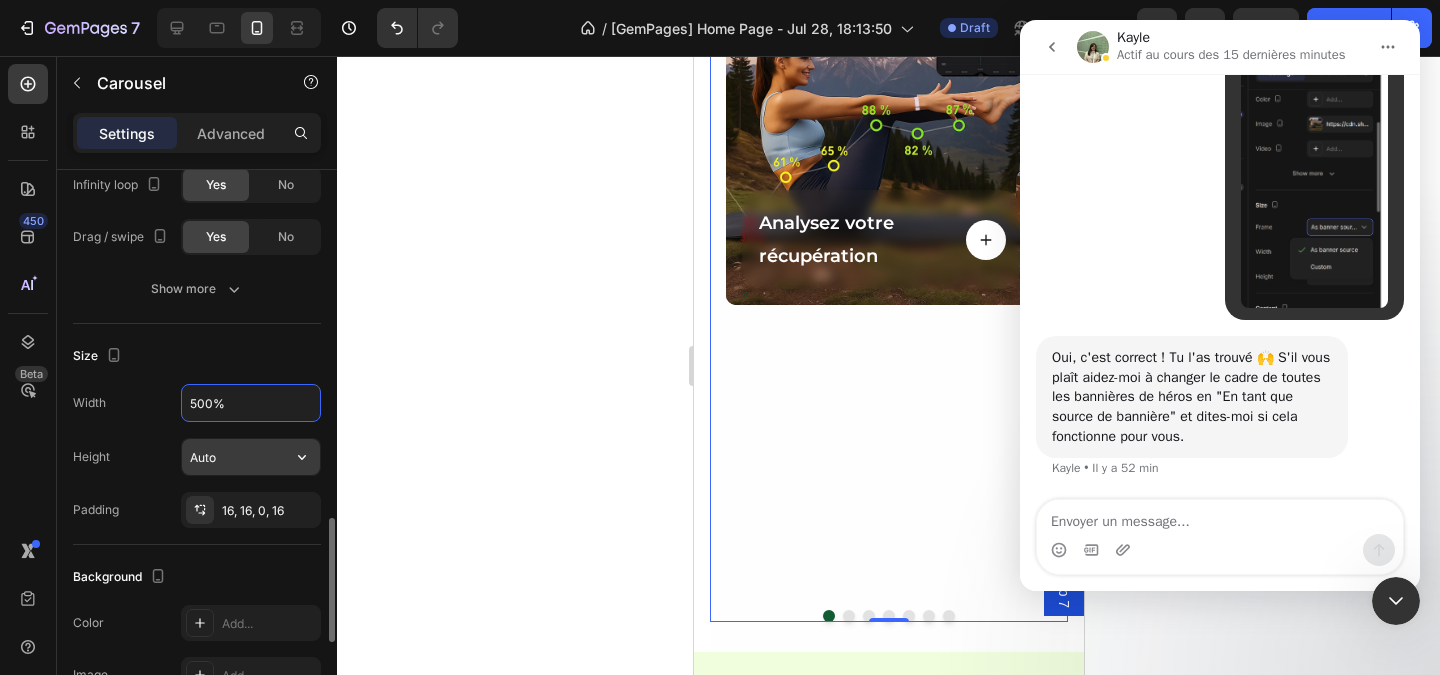 type on "500%" 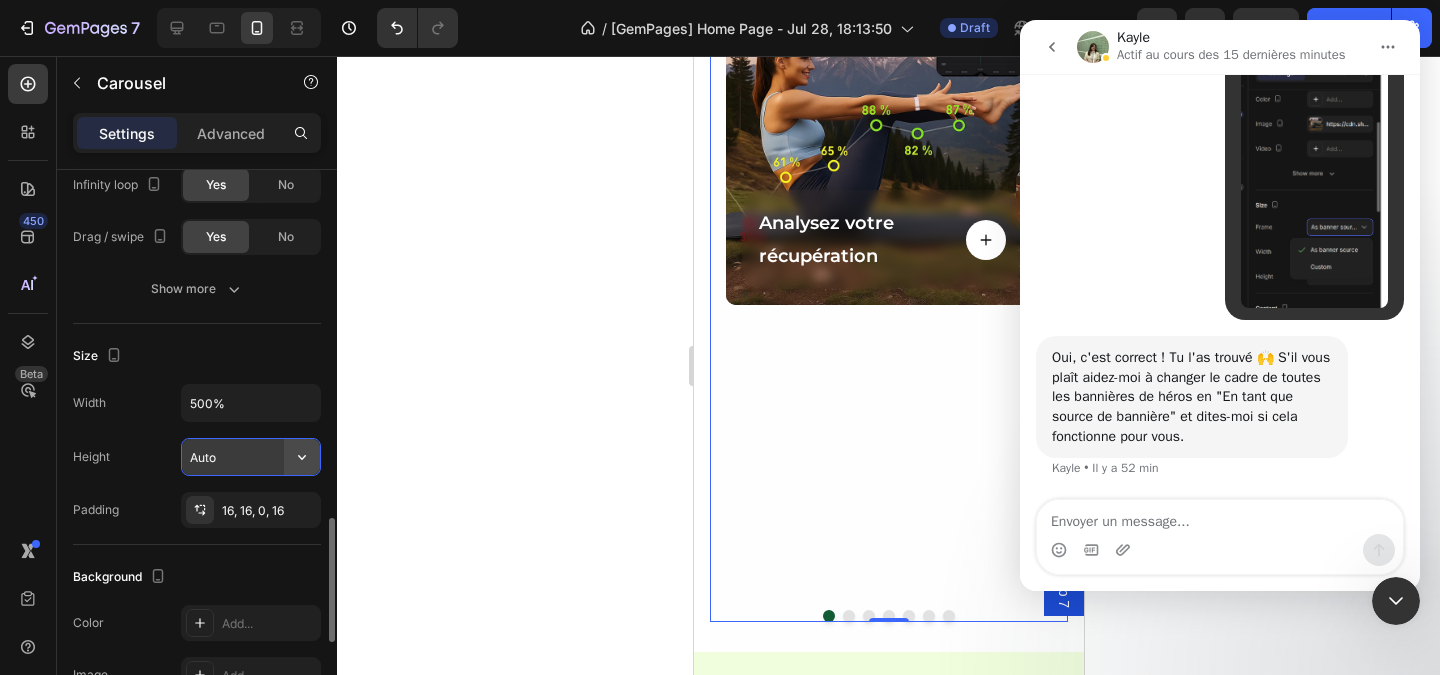 click 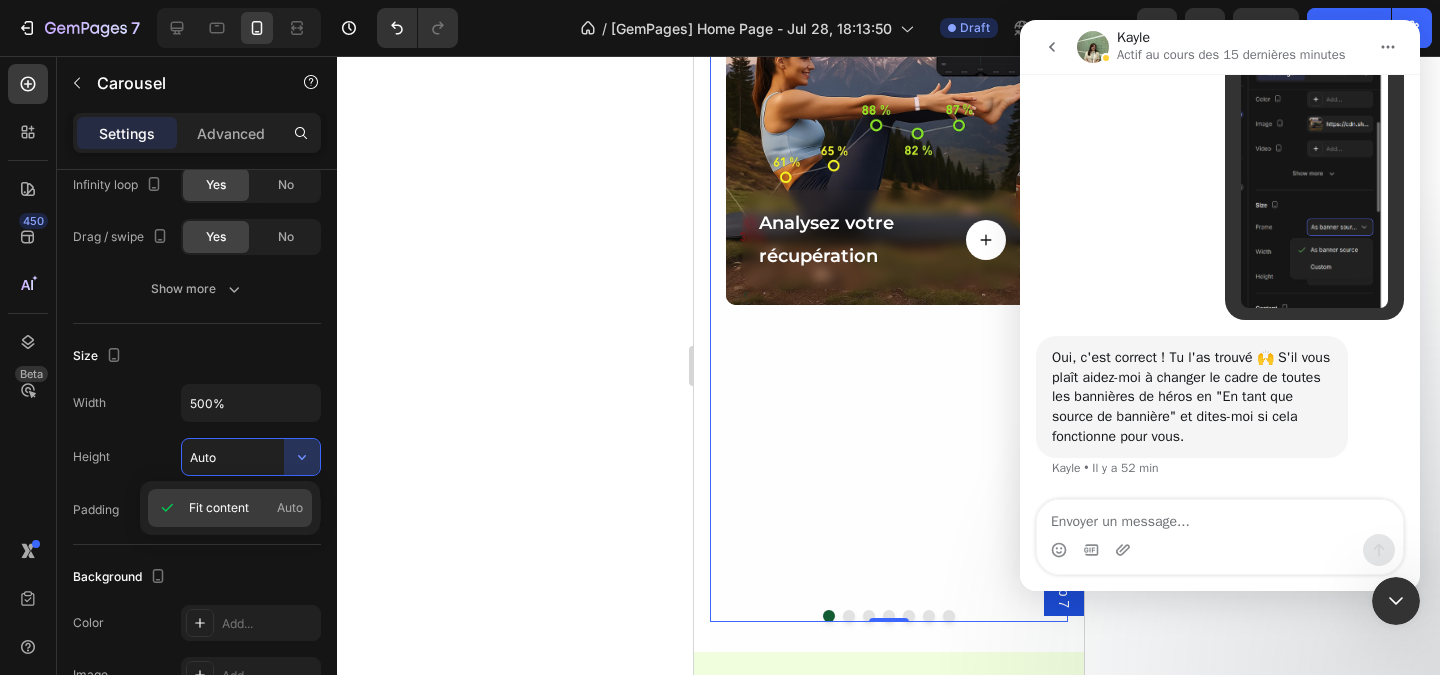 click on "Fit content Auto" at bounding box center (246, 508) 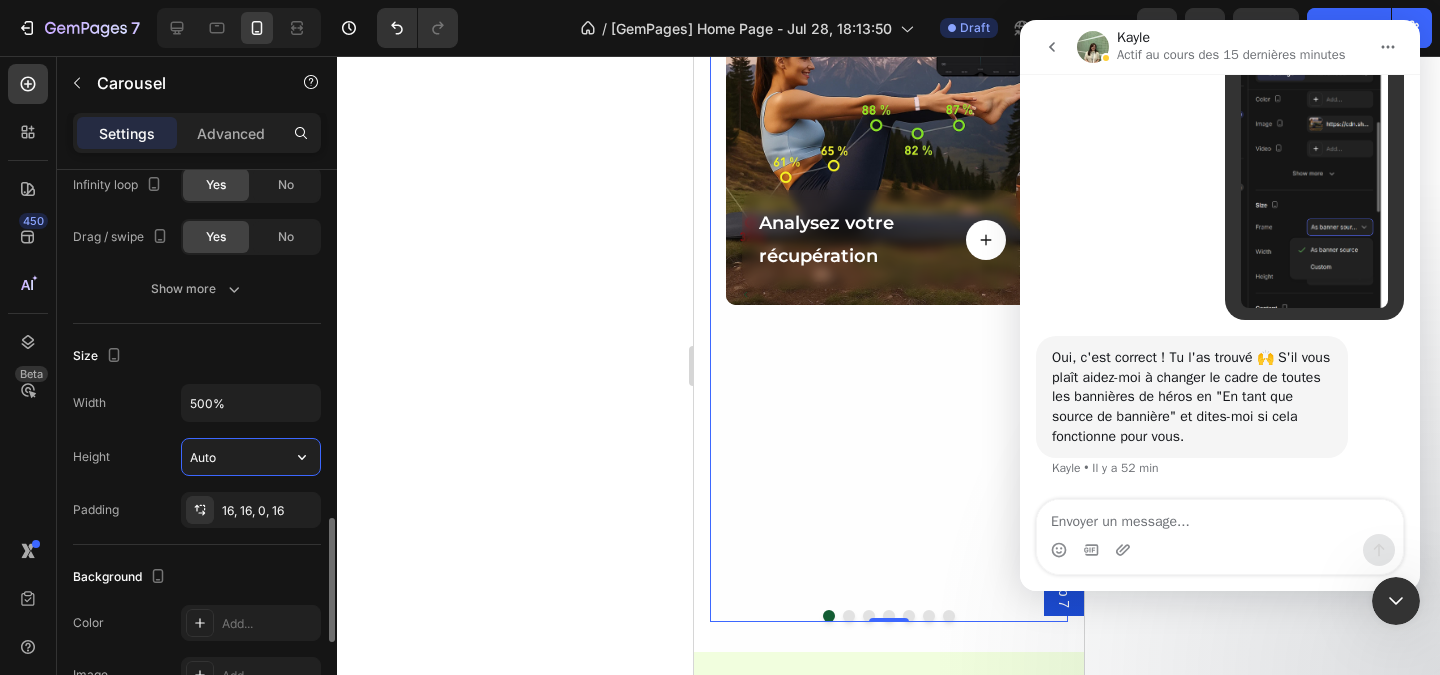 click on "Auto" at bounding box center (251, 457) 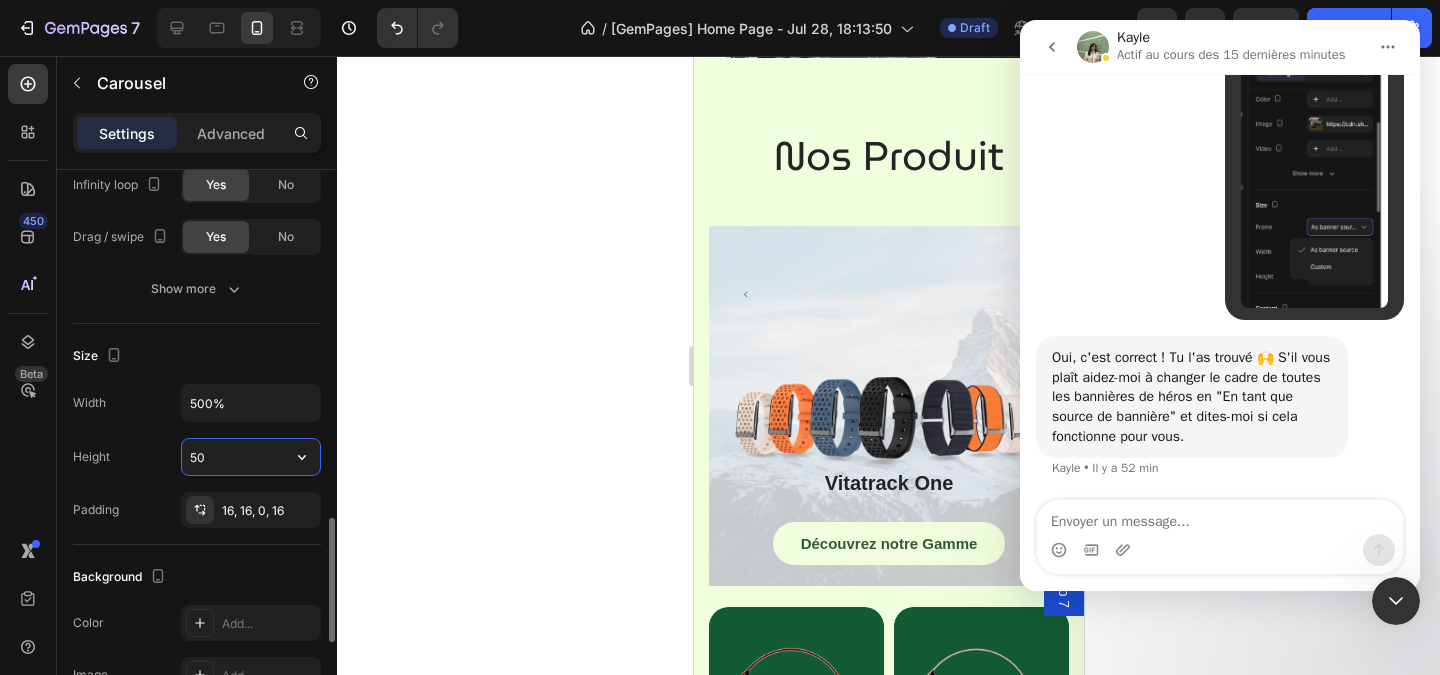 type on "500" 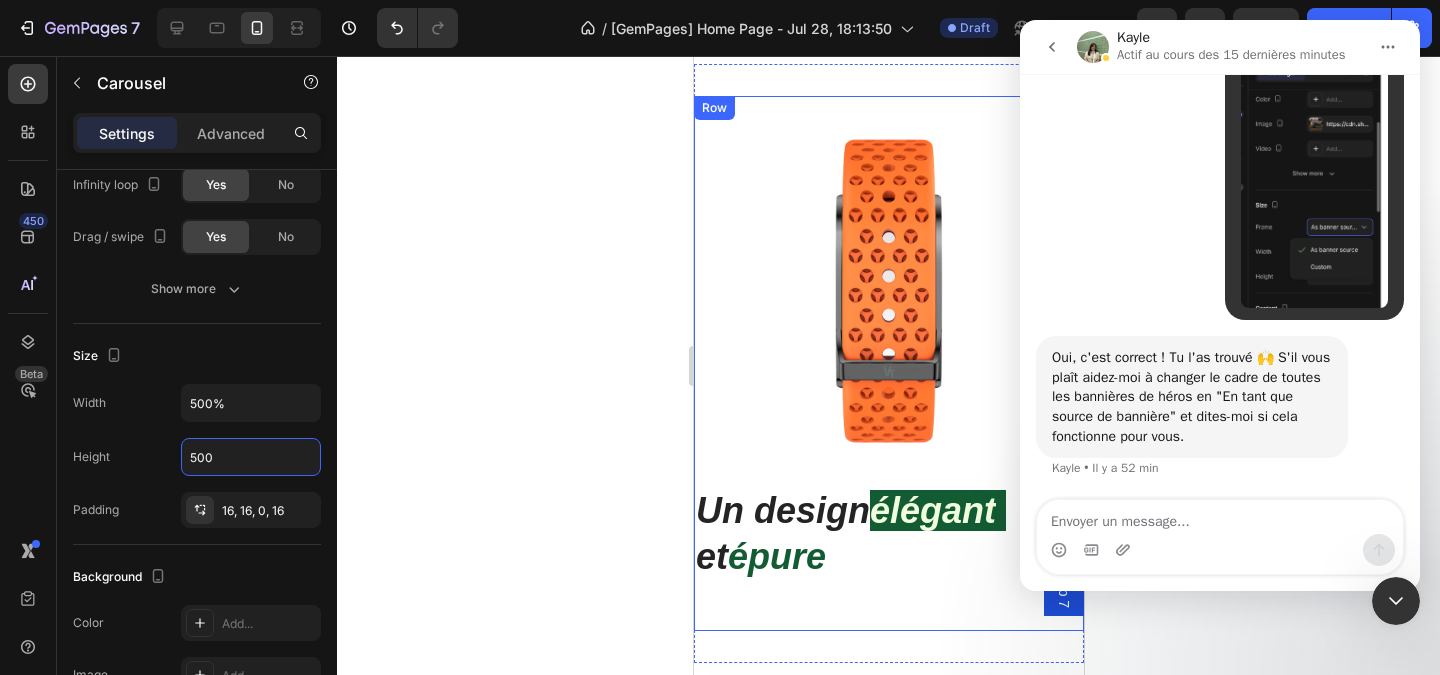 scroll, scrollTop: 1500, scrollLeft: 0, axis: vertical 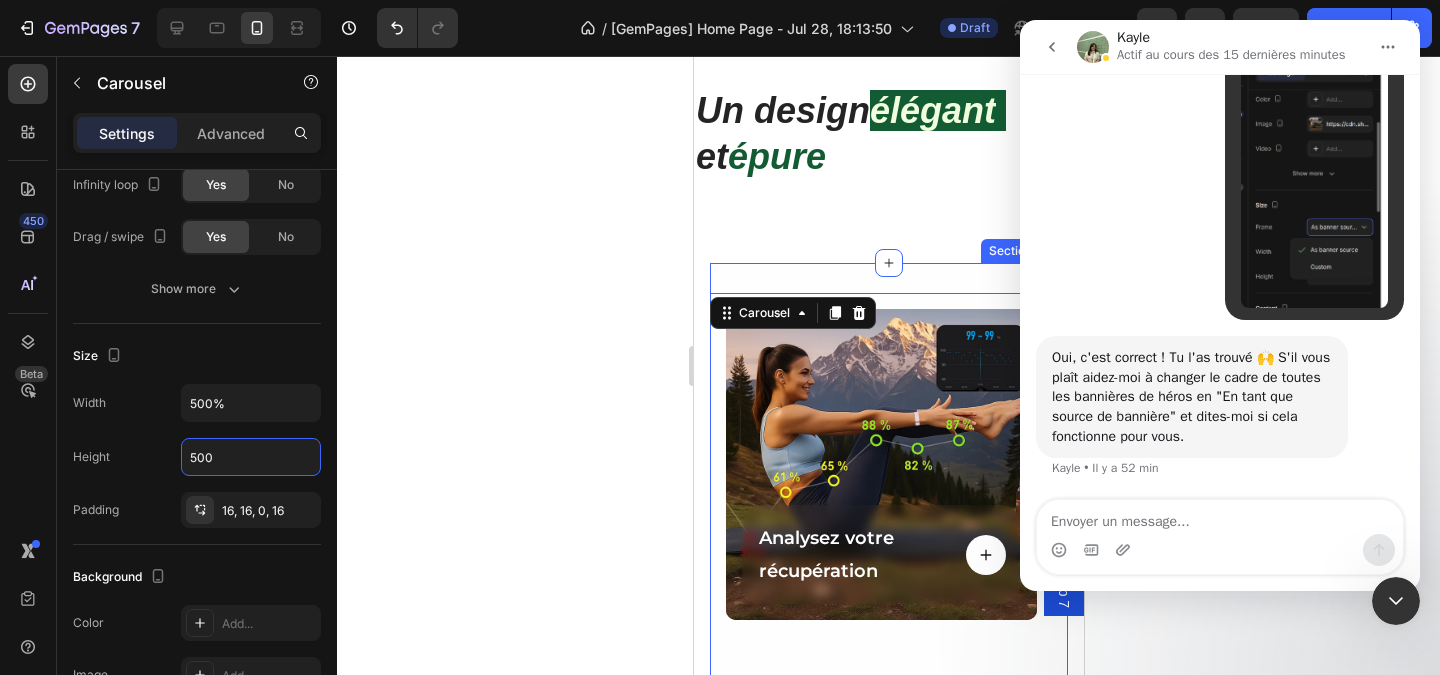 click on "Analysez votre récupération Text Block
Button Row Hero Banner Reprenez le contrôle de votre stress au quotidien Text Block
Button Row Hero Banner Maîtrisez votre récupération. Même dans l’effort. Text Block
Button Row Hero Banner Comprenez votre cycle. Respectez votre rythme. Text Block
Button Row Hero Banner Optimisez votre sommeil. Améliorez vos journées. Text Block
Button Row Hero Banner Restez connecté(e) à votre cœur. Text Block
Button Row Hero Banner Evaluez l’impact de chacun de vos entraînements. Text Block
Button Row Hero Banner
Carousel   0 Row Row Row Section 5/25" at bounding box center [888, 543] 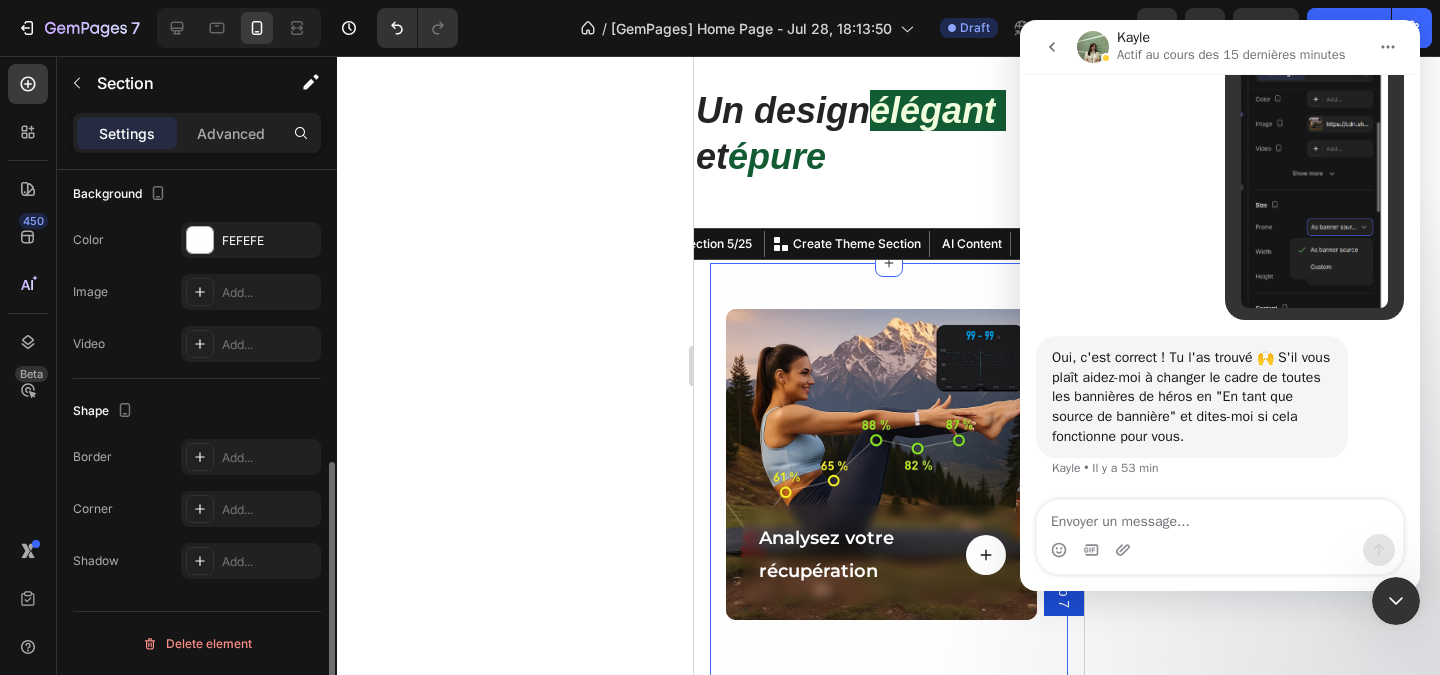 scroll, scrollTop: 0, scrollLeft: 0, axis: both 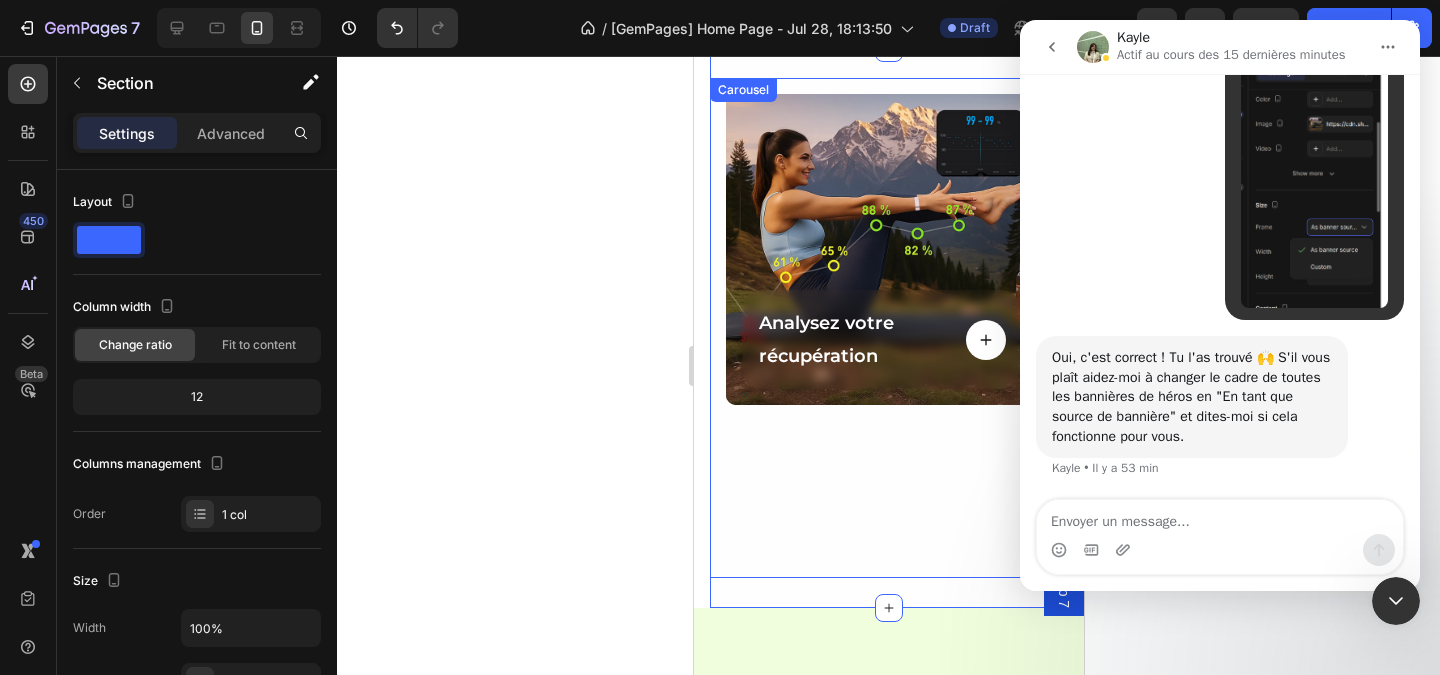 click on "Analysez votre récupération Text Block
Button Row Hero Banner" at bounding box center [880, 394] 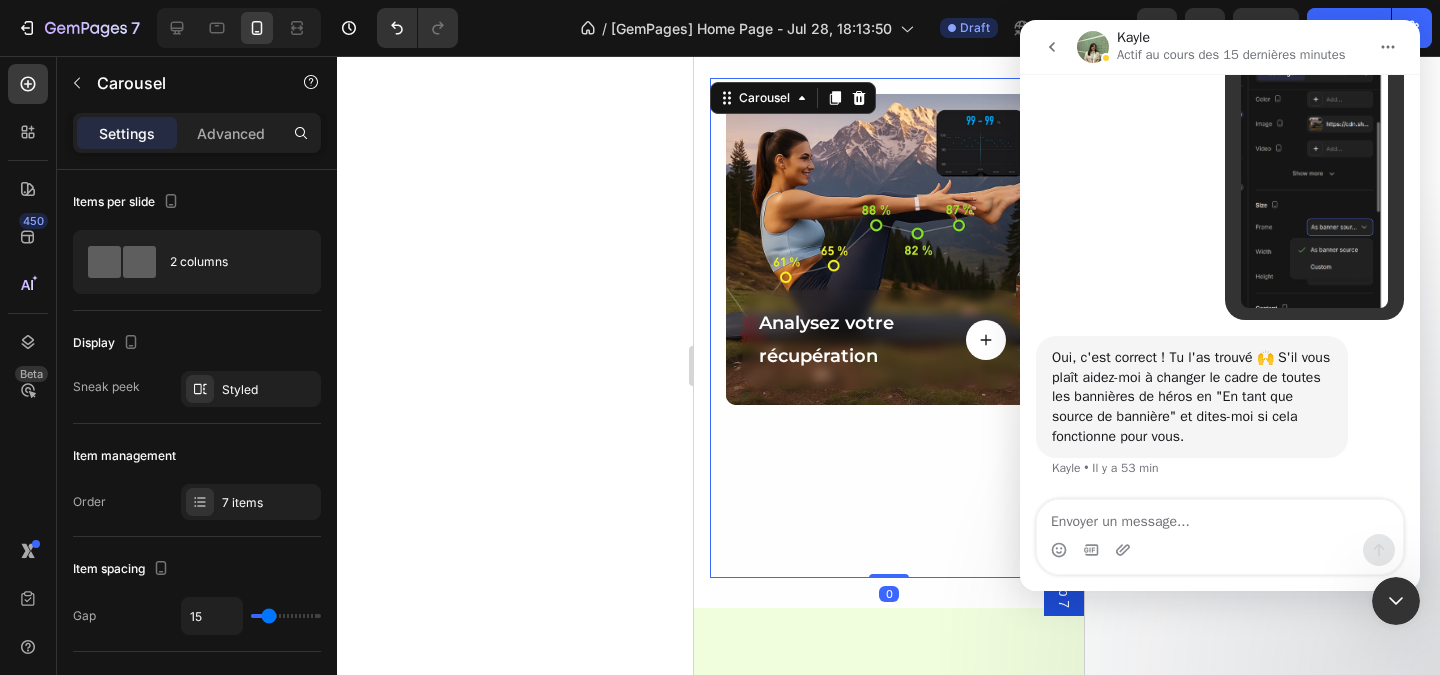 click 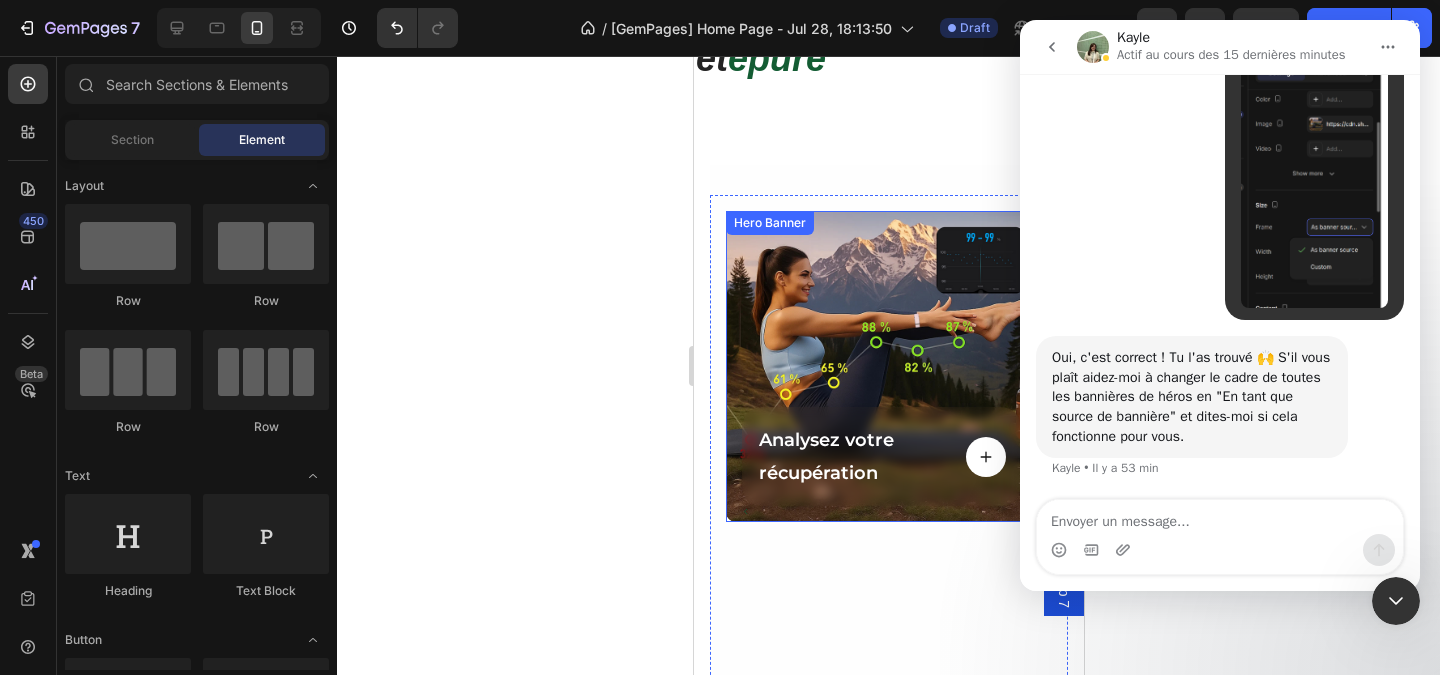 scroll, scrollTop: 1600, scrollLeft: 0, axis: vertical 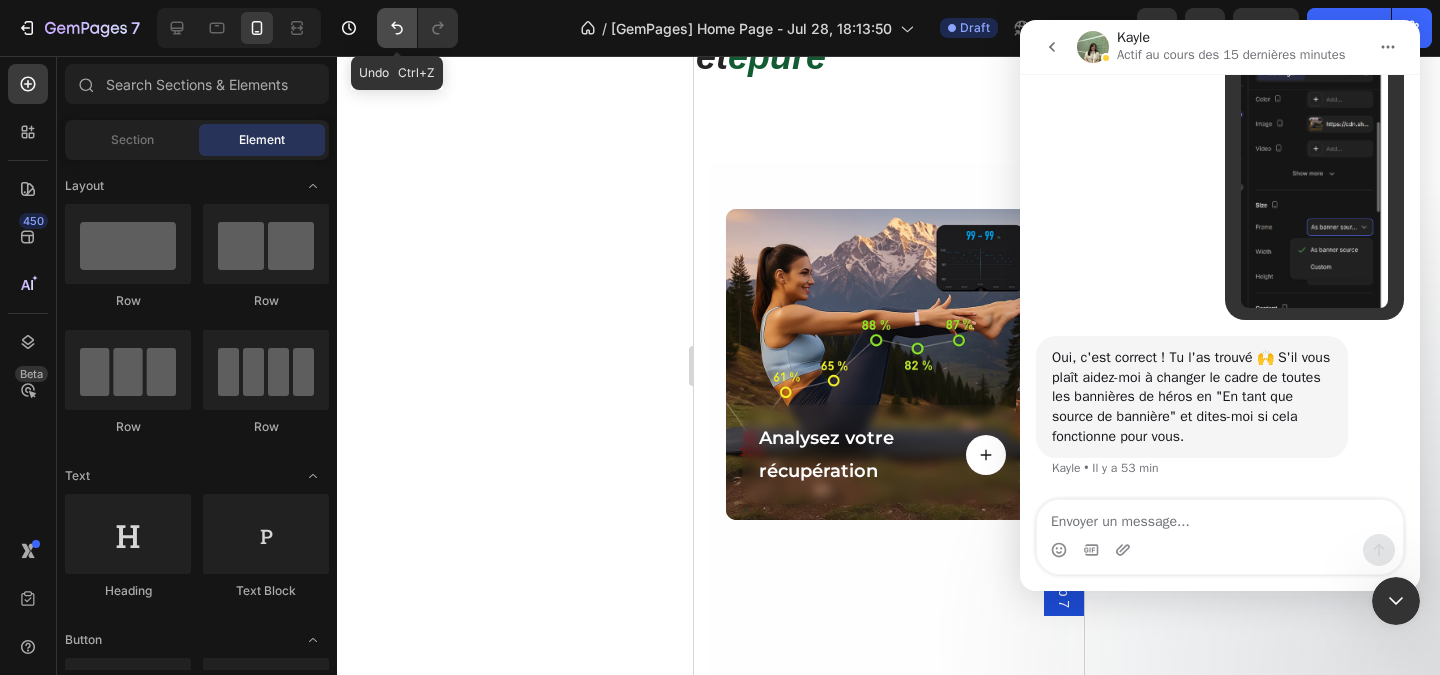 click 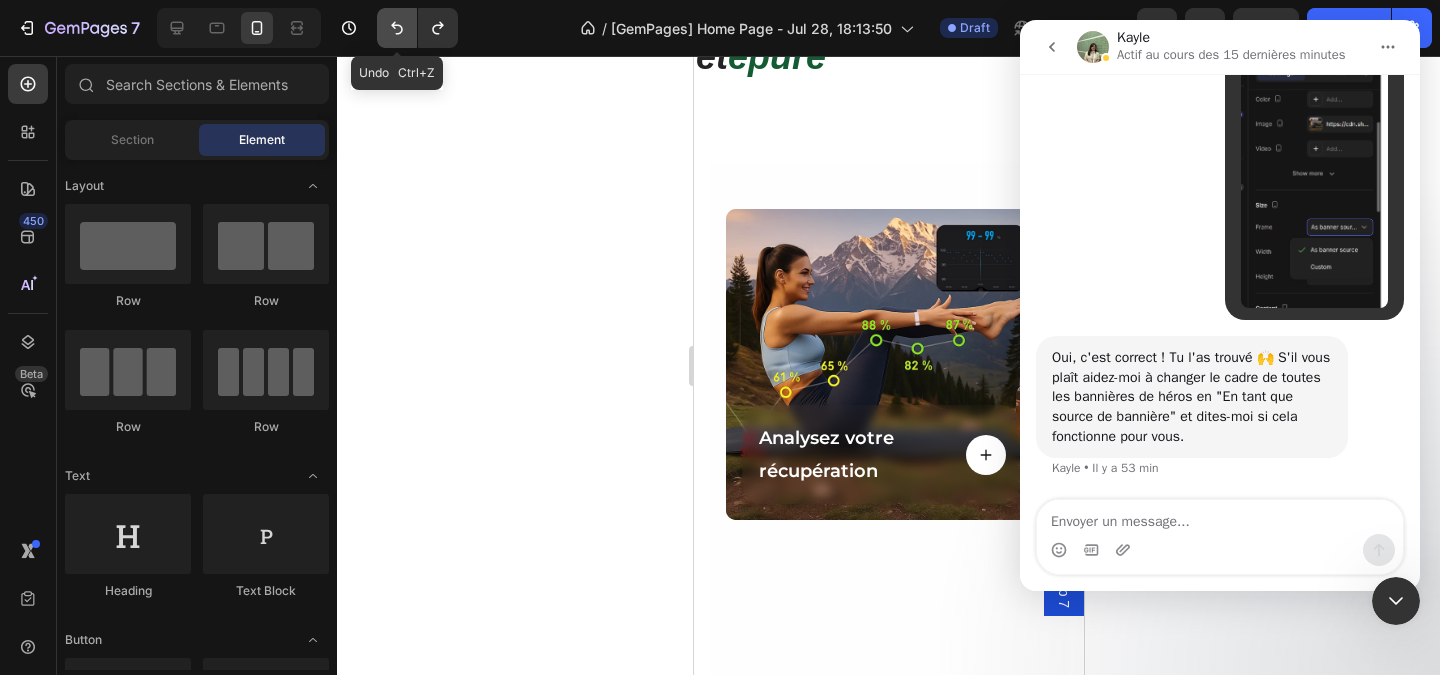 click 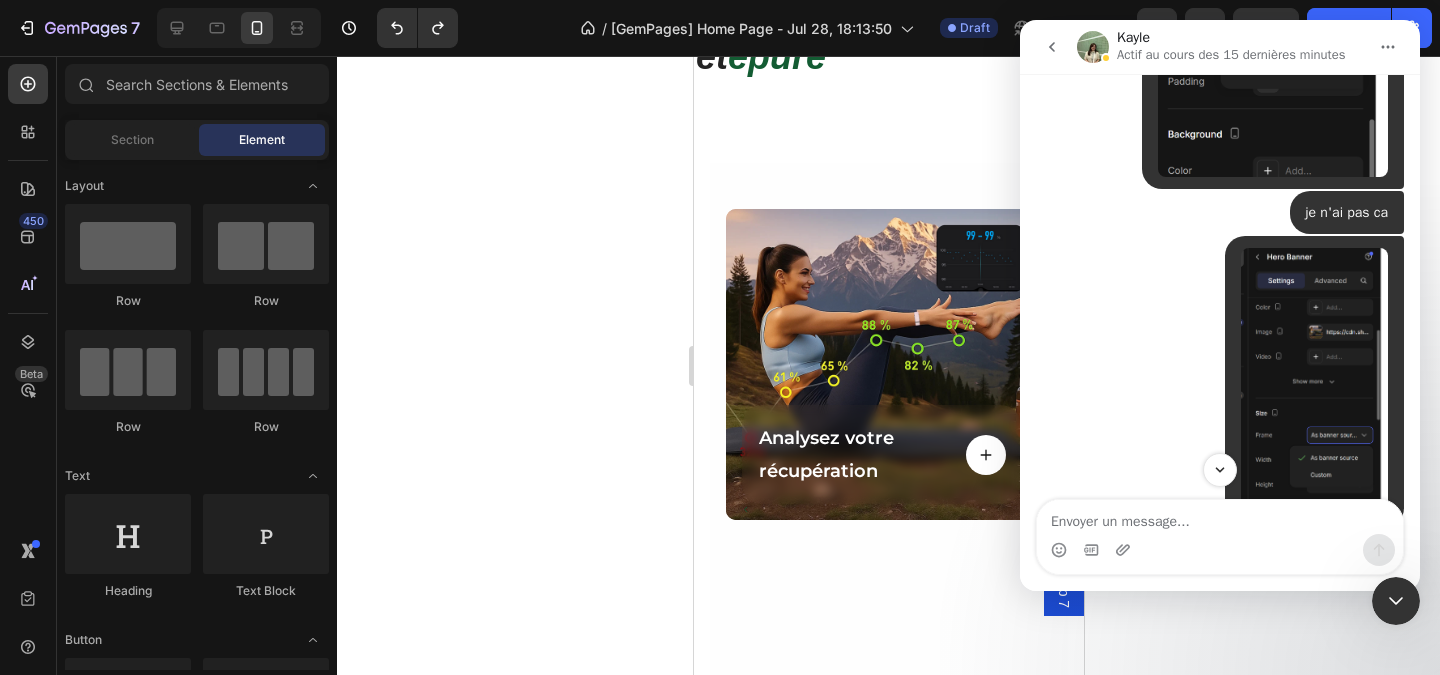 scroll, scrollTop: 2188, scrollLeft: 0, axis: vertical 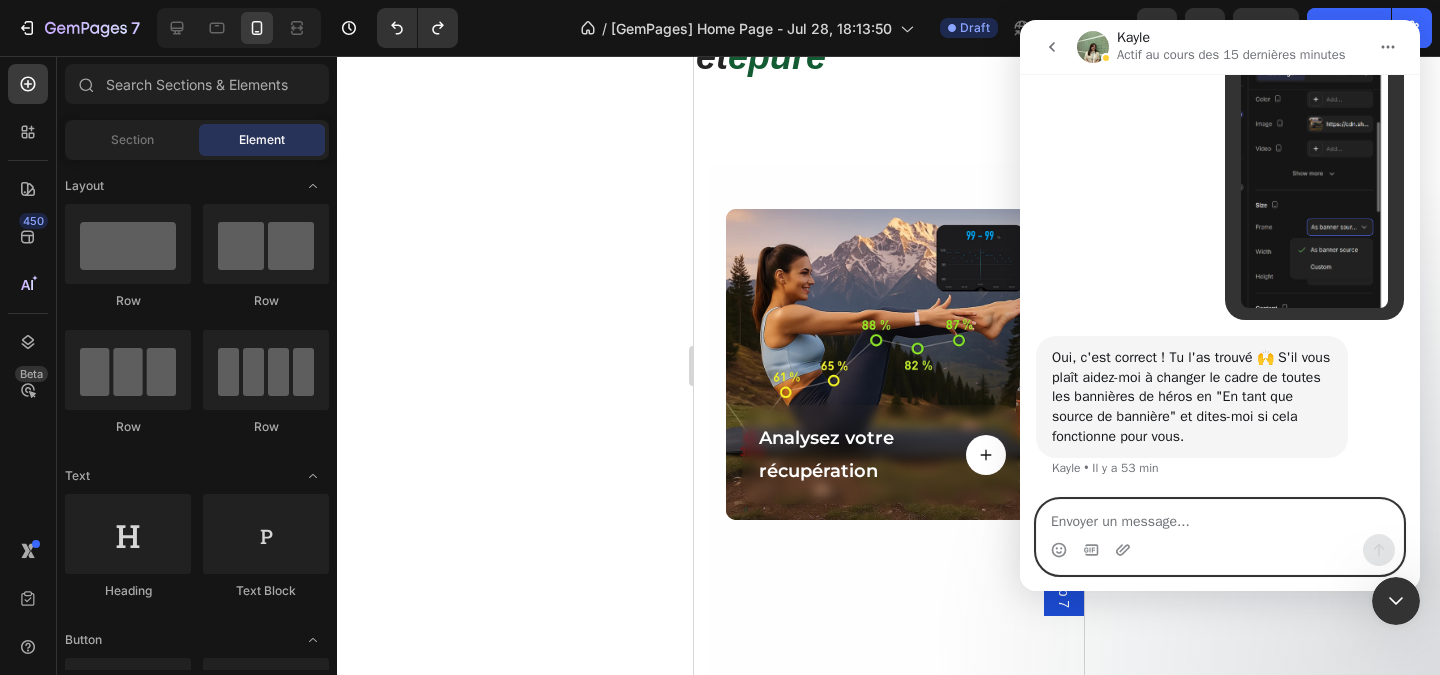 click at bounding box center [1220, 517] 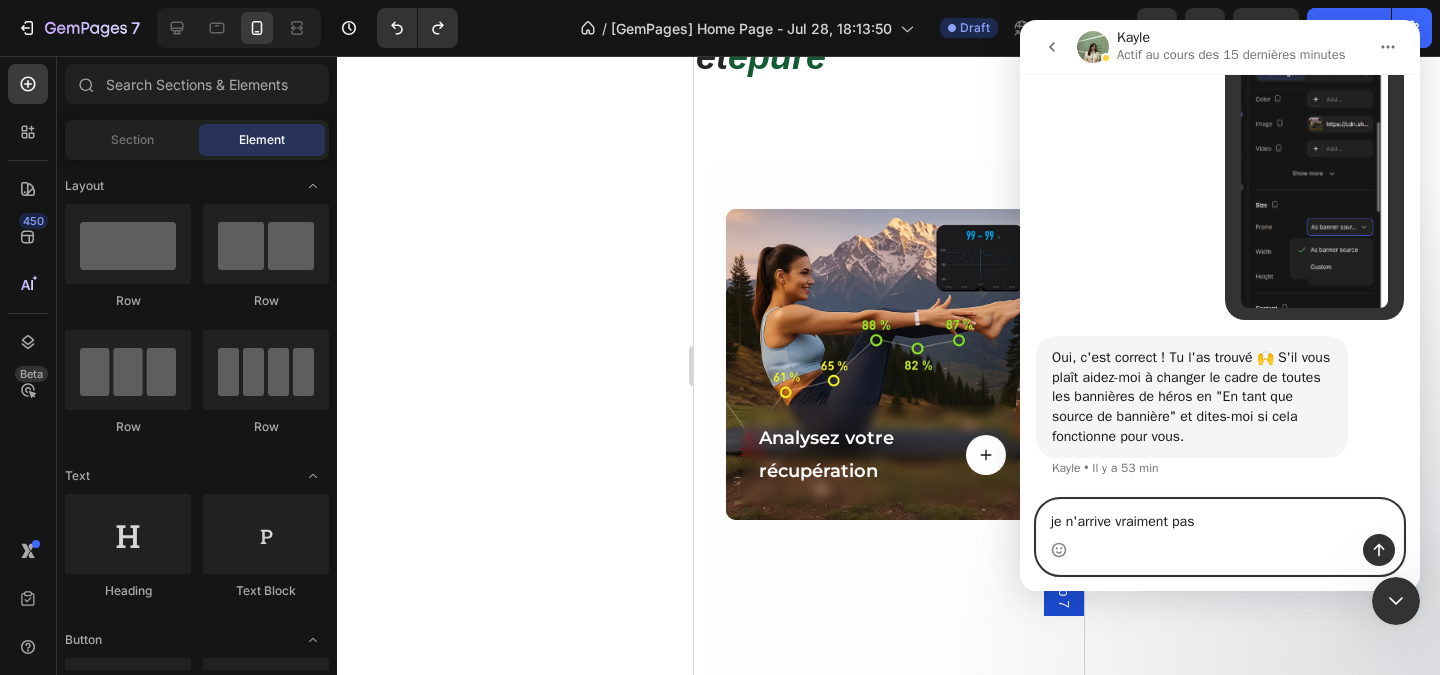 type on "je n'arrive vraiment pas" 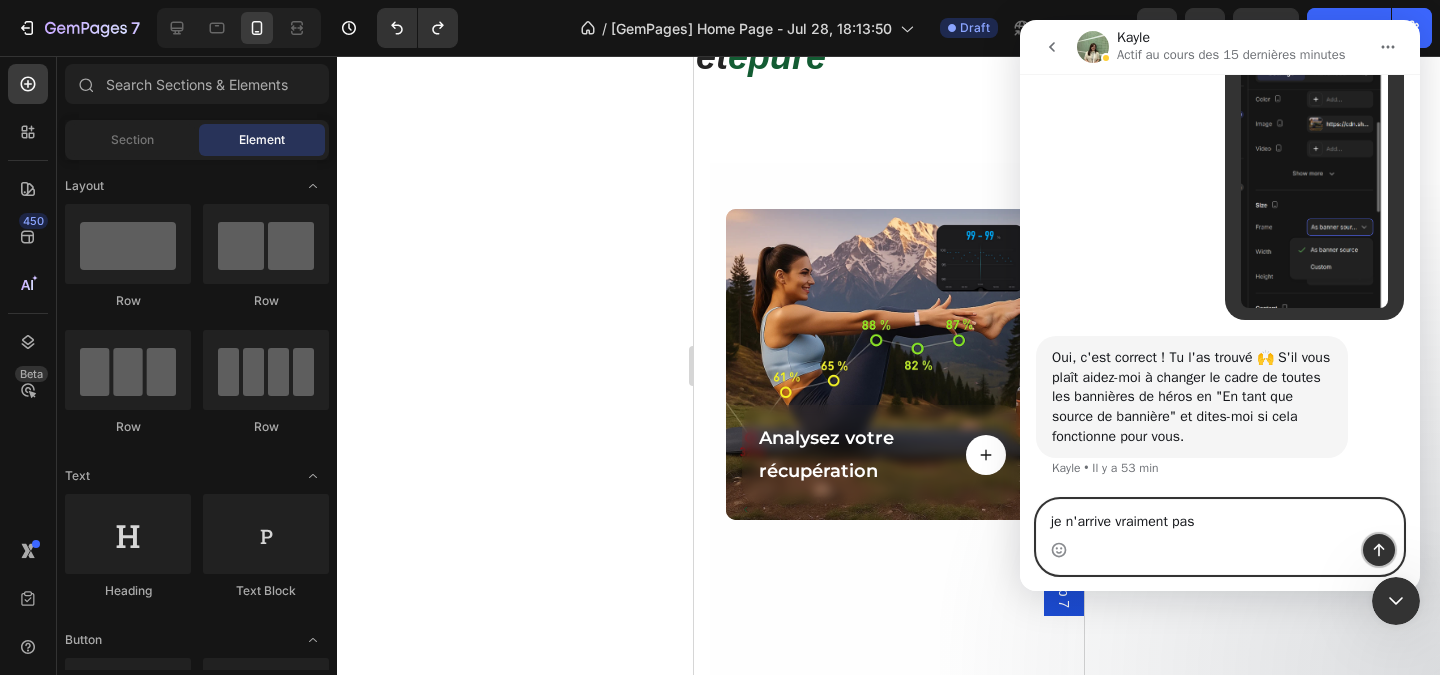 click 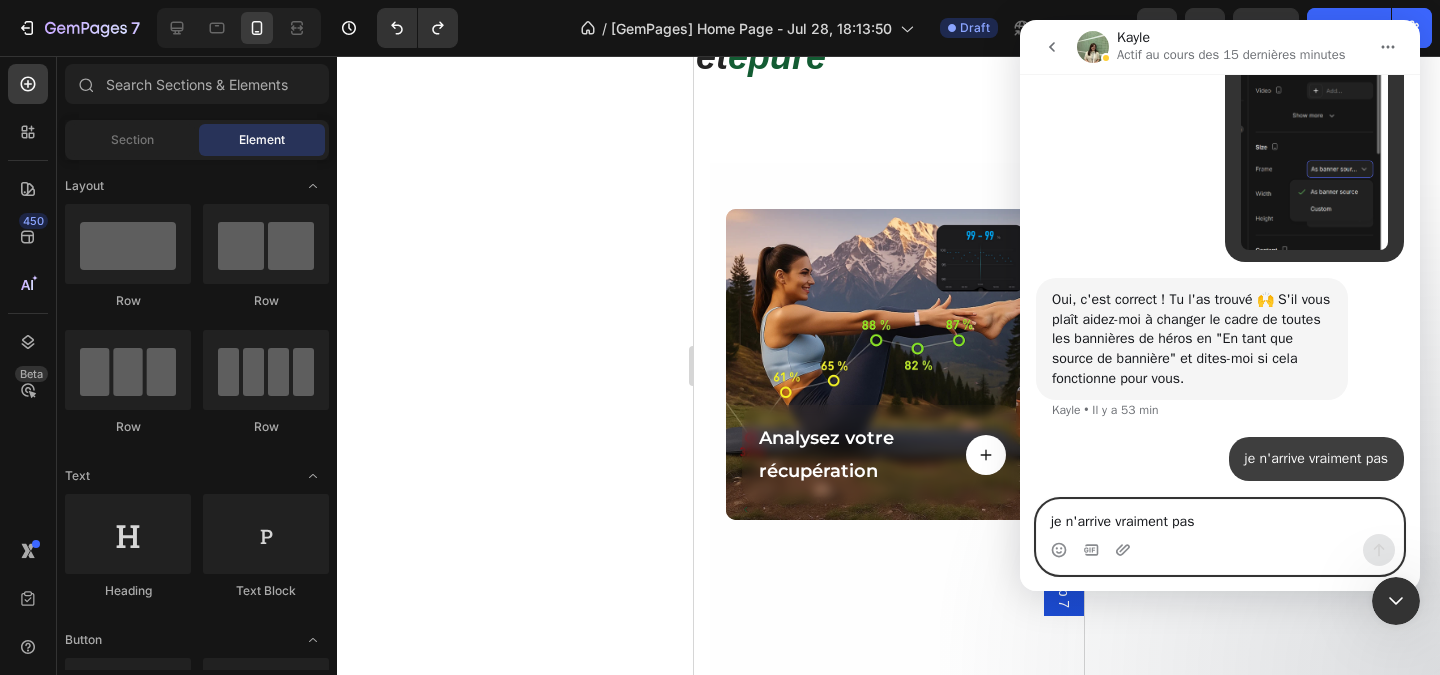 scroll, scrollTop: 2247, scrollLeft: 0, axis: vertical 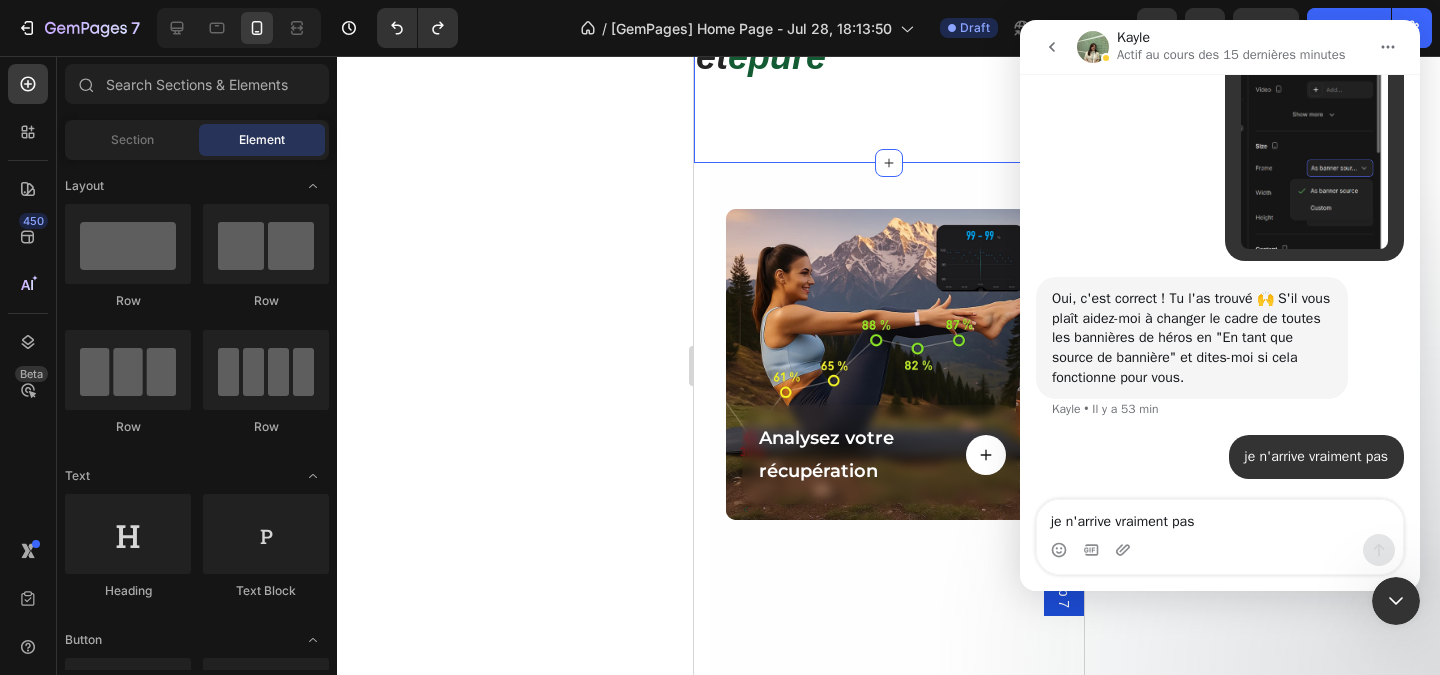 click on "Un design  élégant   et  épure Heading Image Row Section 4/25" at bounding box center [888, -136] 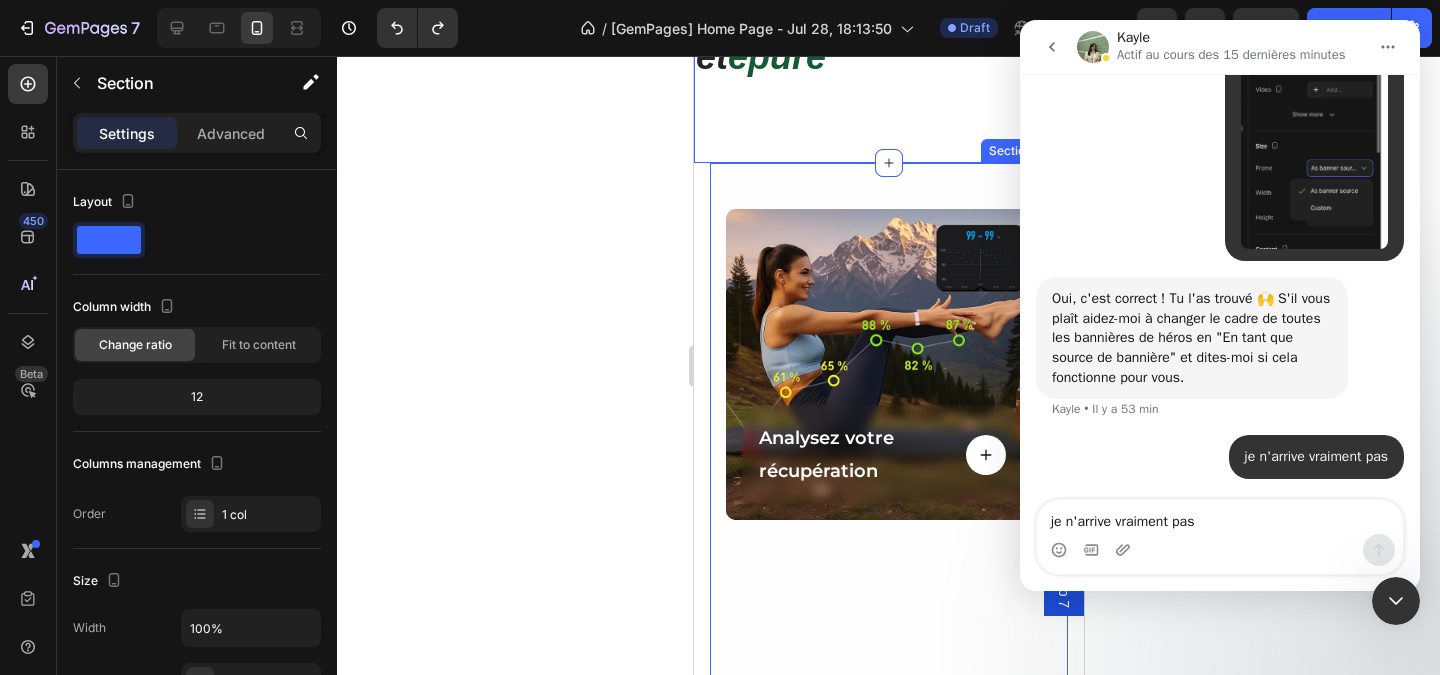 click on "Analysez votre récupération Text Block
Button Row Hero Banner Reprenez le contrôle de votre stress au quotidien Text Block
Button Row Hero Banner Maîtrisez votre récupération. Même dans l’effort. Text Block
Button Row Hero Banner Comprenez votre cycle. Respectez votre rythme. Text Block
Button Row Hero Banner Optimisez votre sommeil. Améliorez vos journées. Text Block
Button Row Hero Banner Restez connecté(e) à votre cœur. Text Block
Button Row Hero Banner Evaluez l’impact de chacun de vos entraînements. Text Block
Button Row Hero Banner
Carousel Row Row Row Section 5/25" at bounding box center (888, 515) 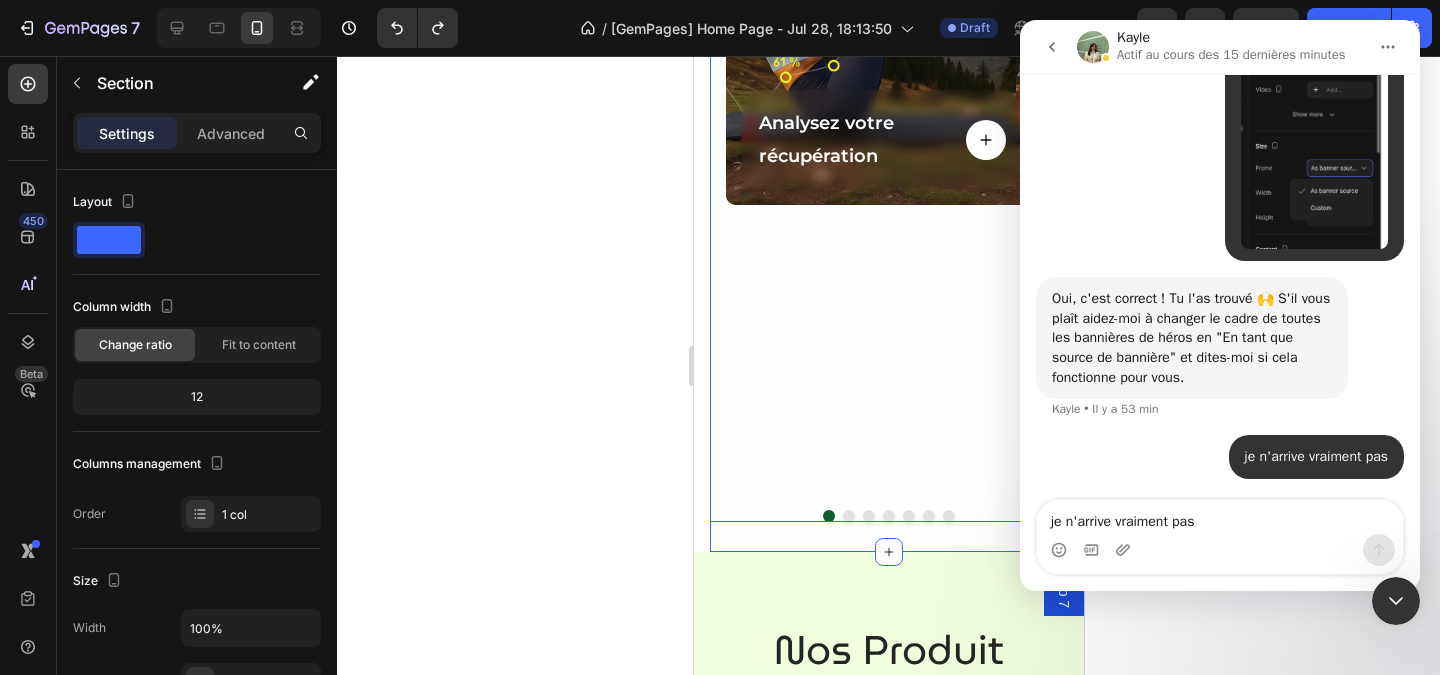 scroll, scrollTop: 1800, scrollLeft: 0, axis: vertical 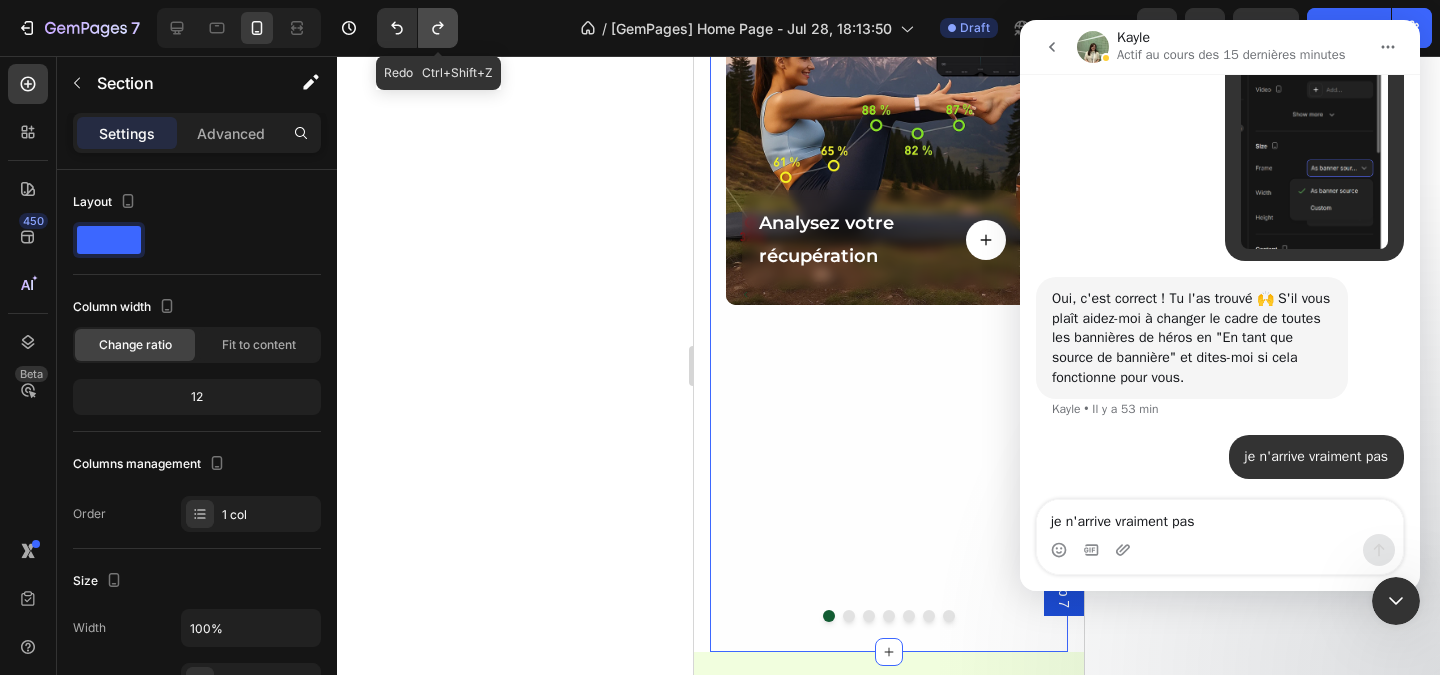 click 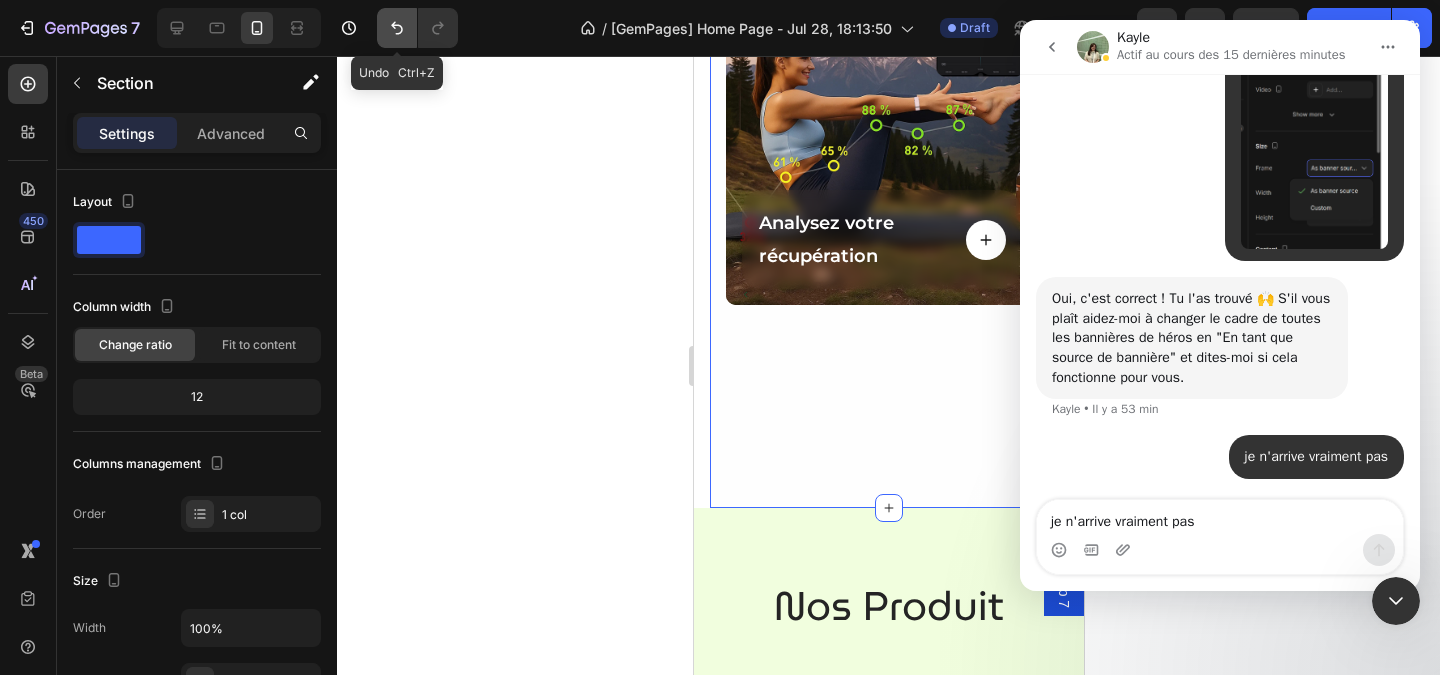 click 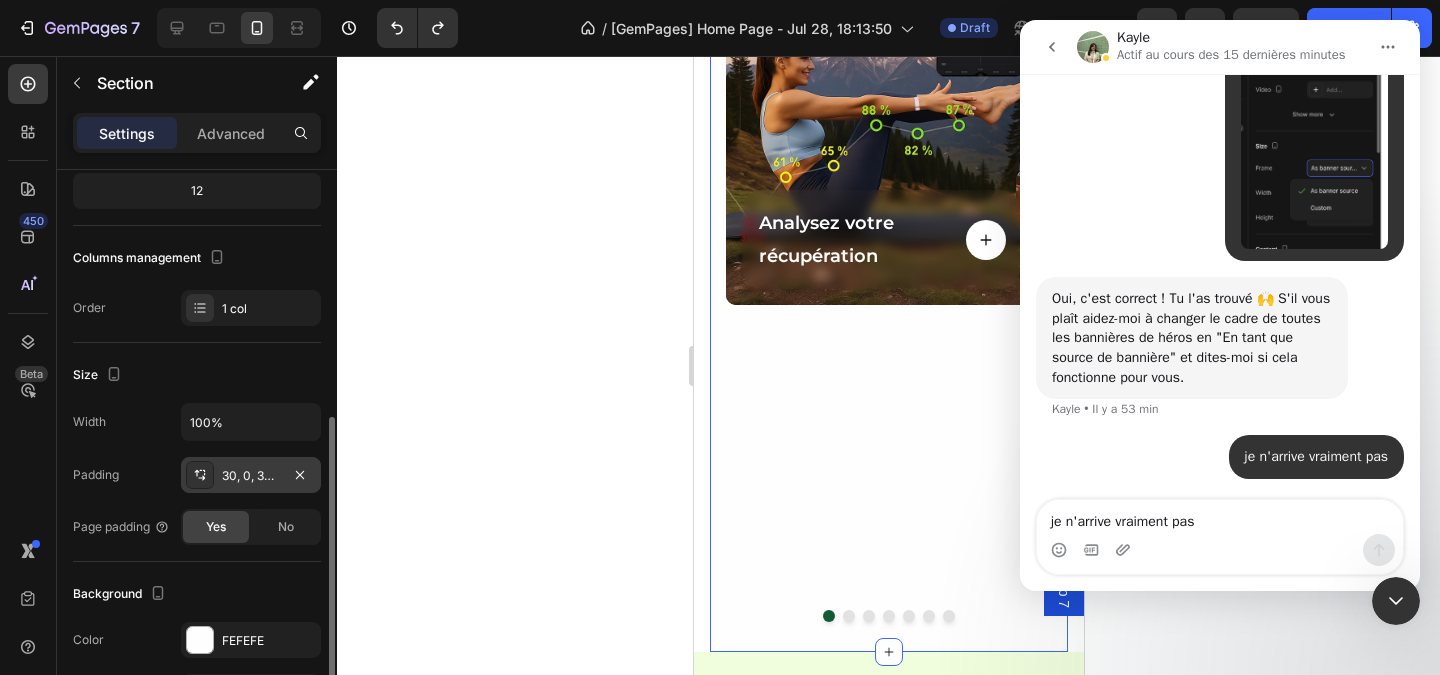 scroll, scrollTop: 306, scrollLeft: 0, axis: vertical 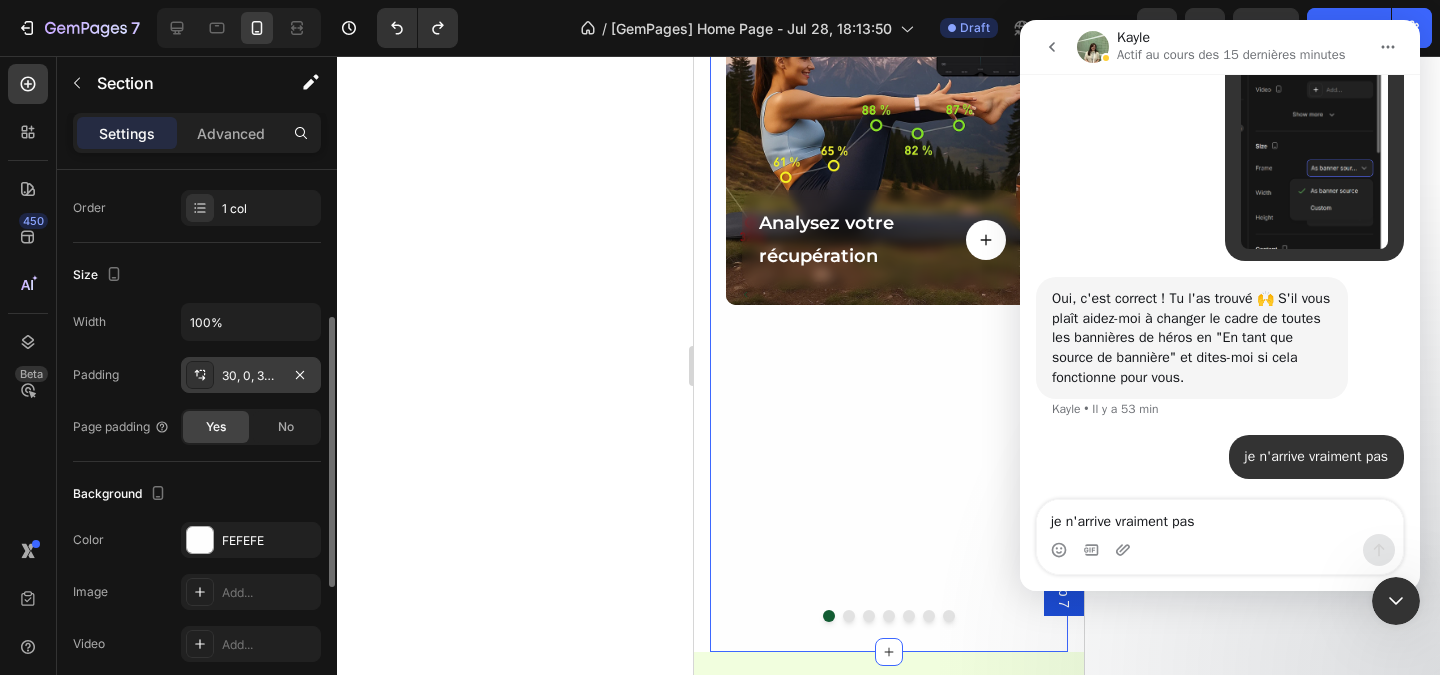 click on "30, 0, 30, 0" at bounding box center (251, 376) 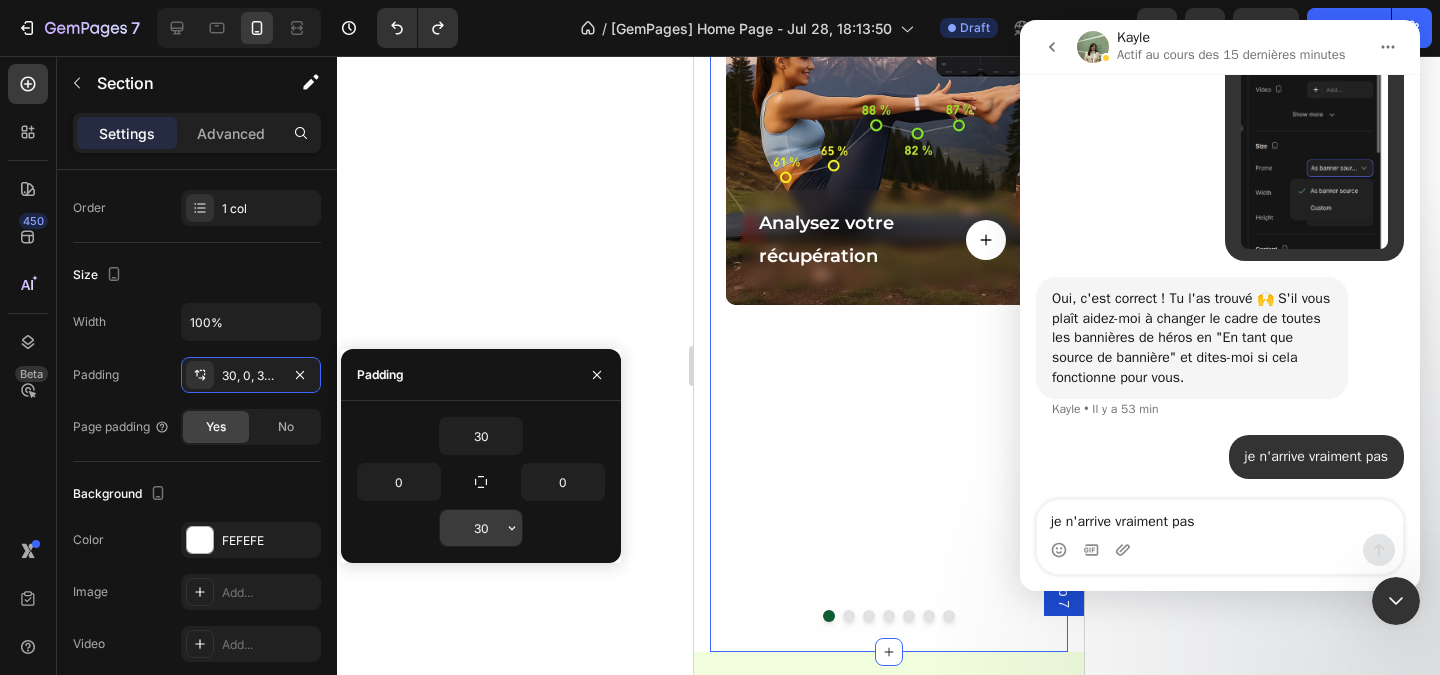 click on "30" at bounding box center [481, 528] 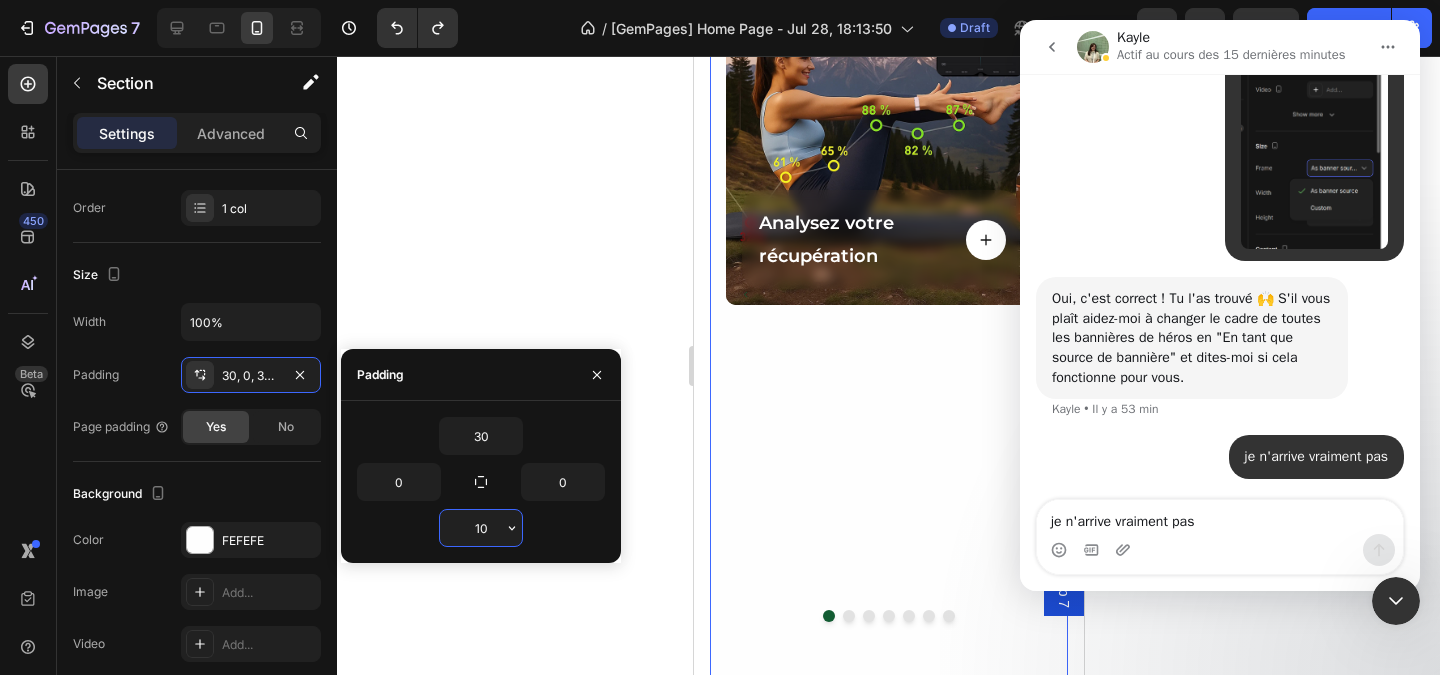 type on "1" 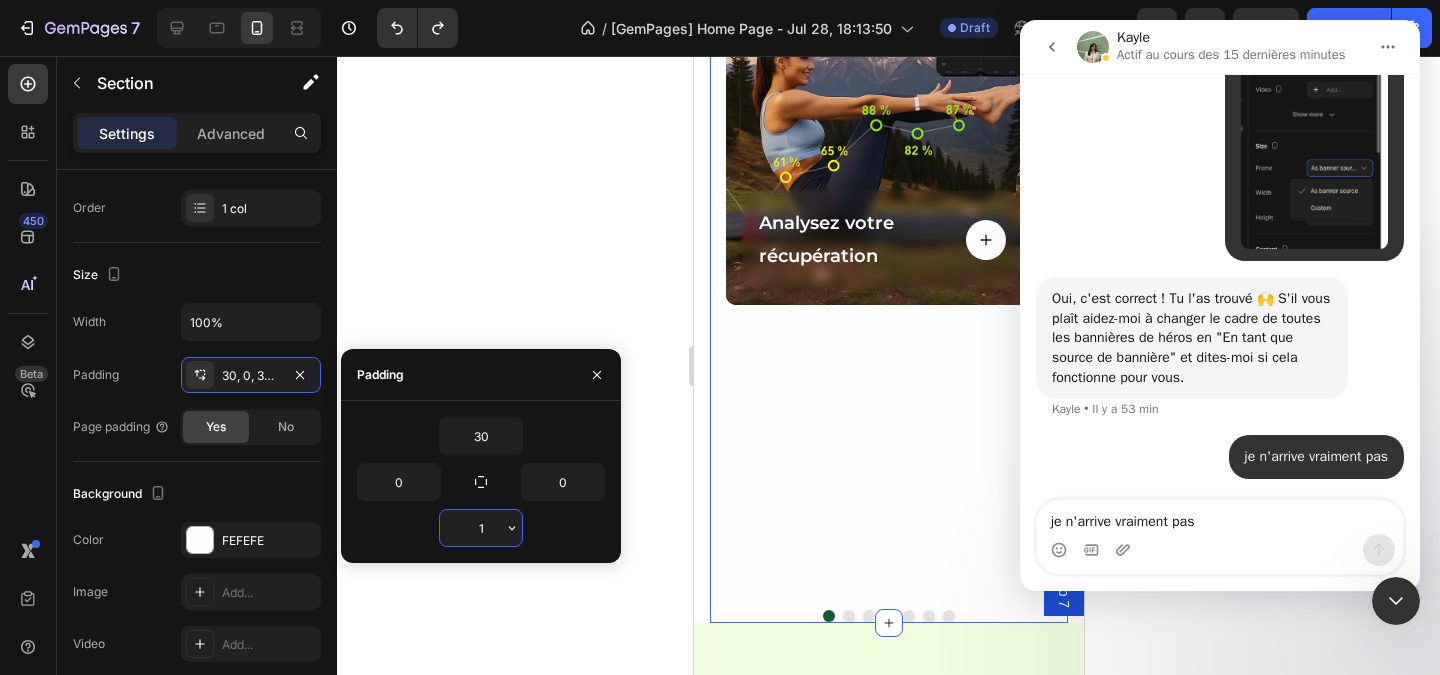 type on "10" 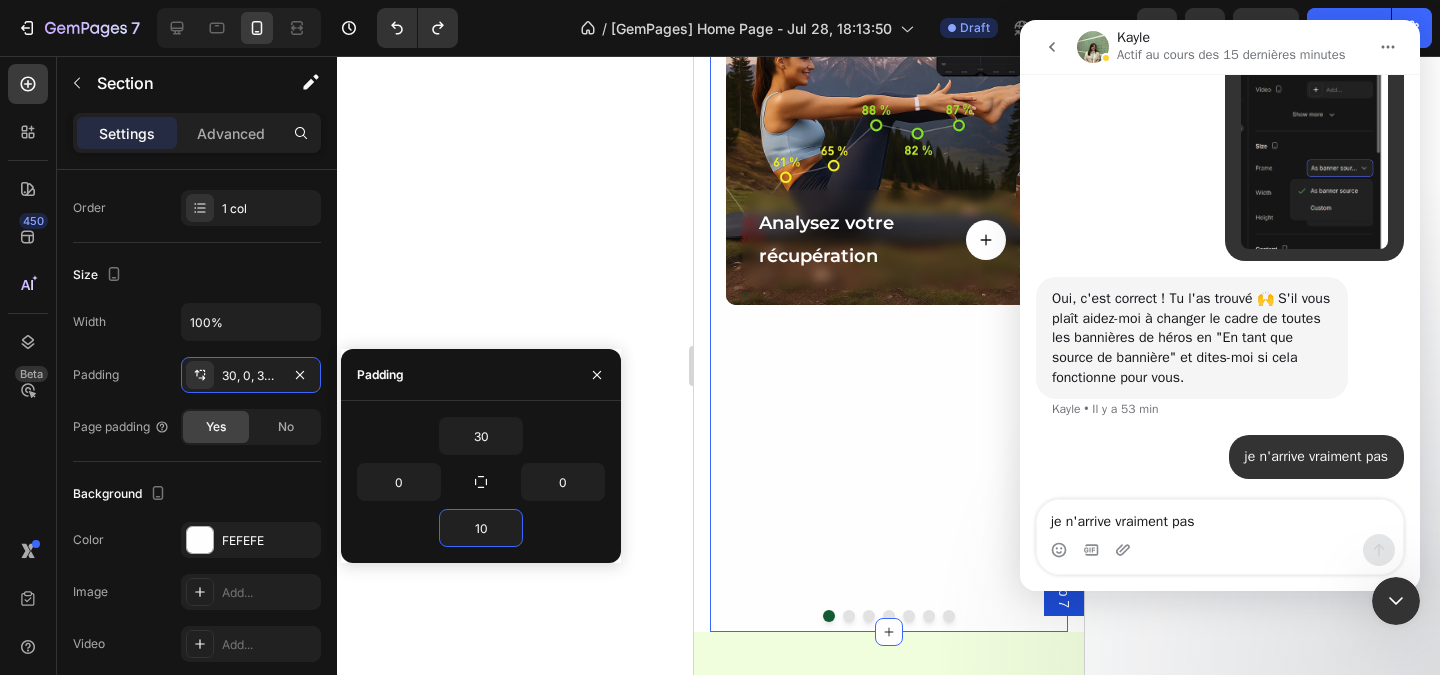 click 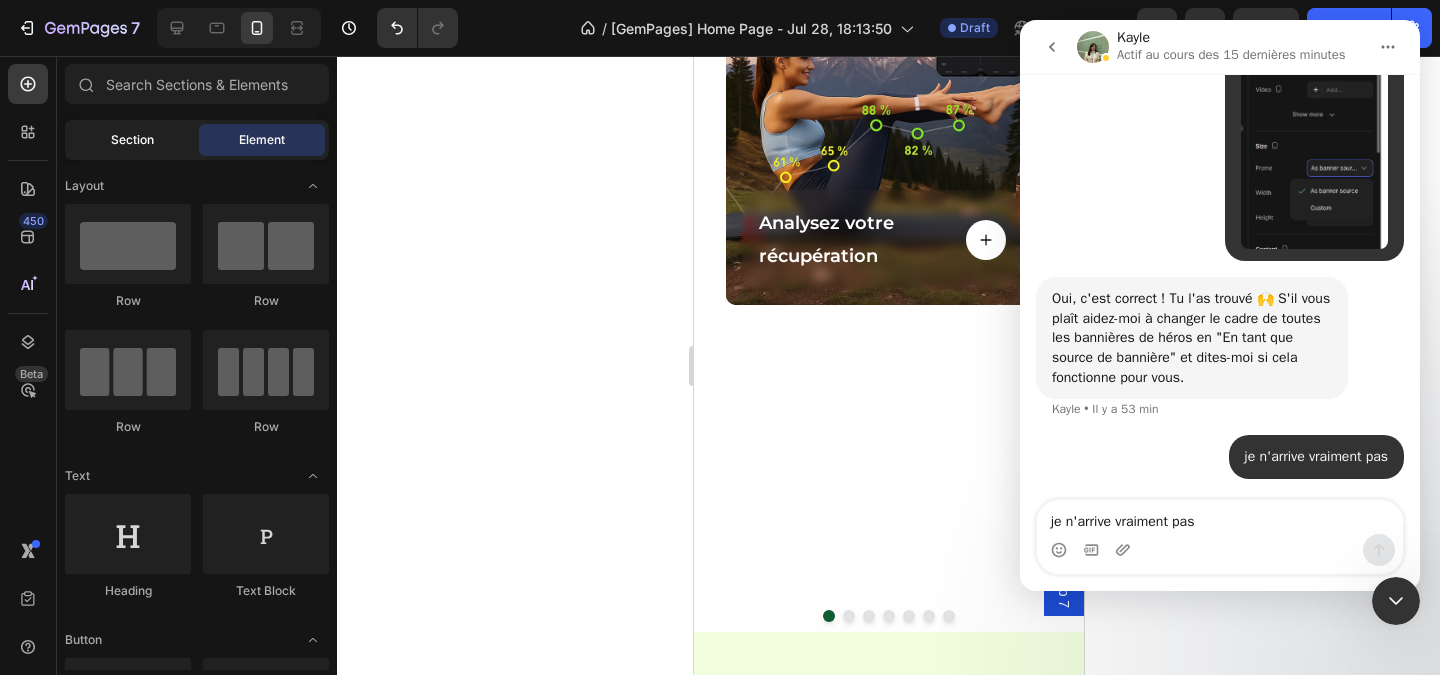 click on "Section" at bounding box center [132, 140] 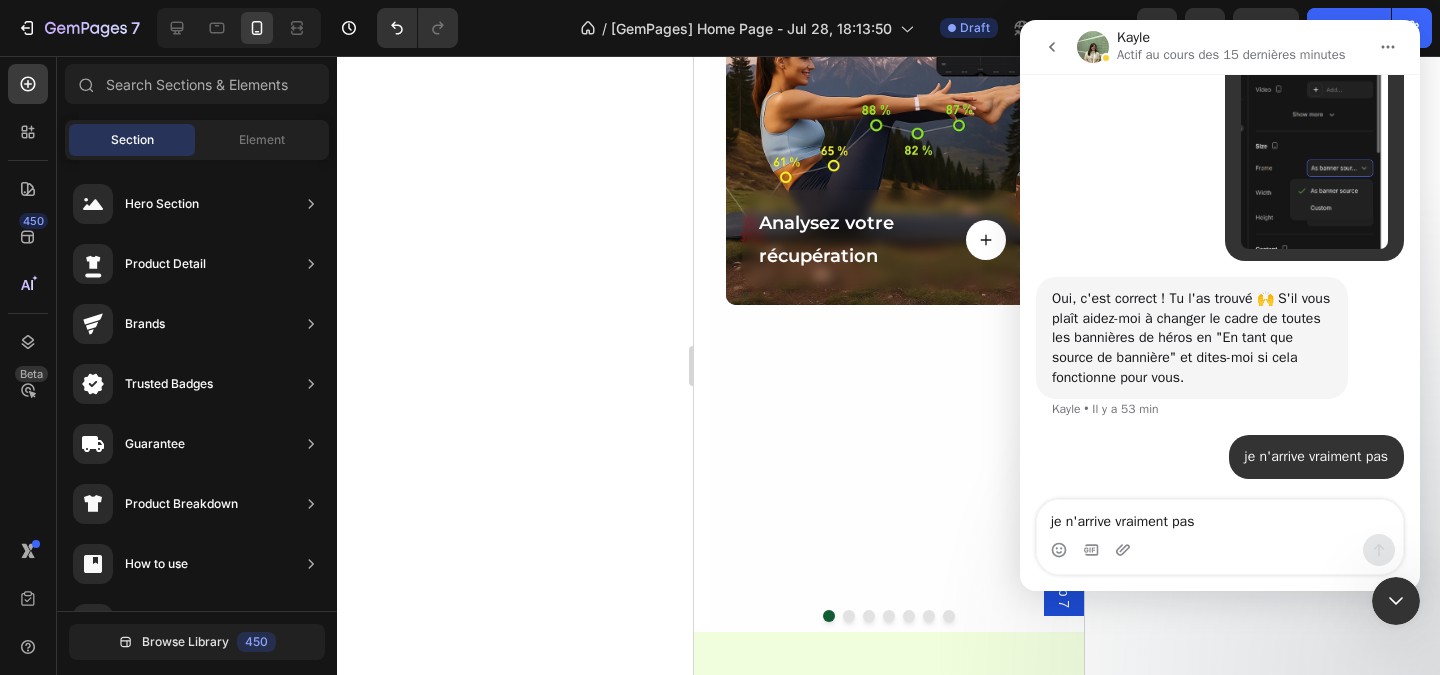 click on "Section Element" at bounding box center [197, 140] 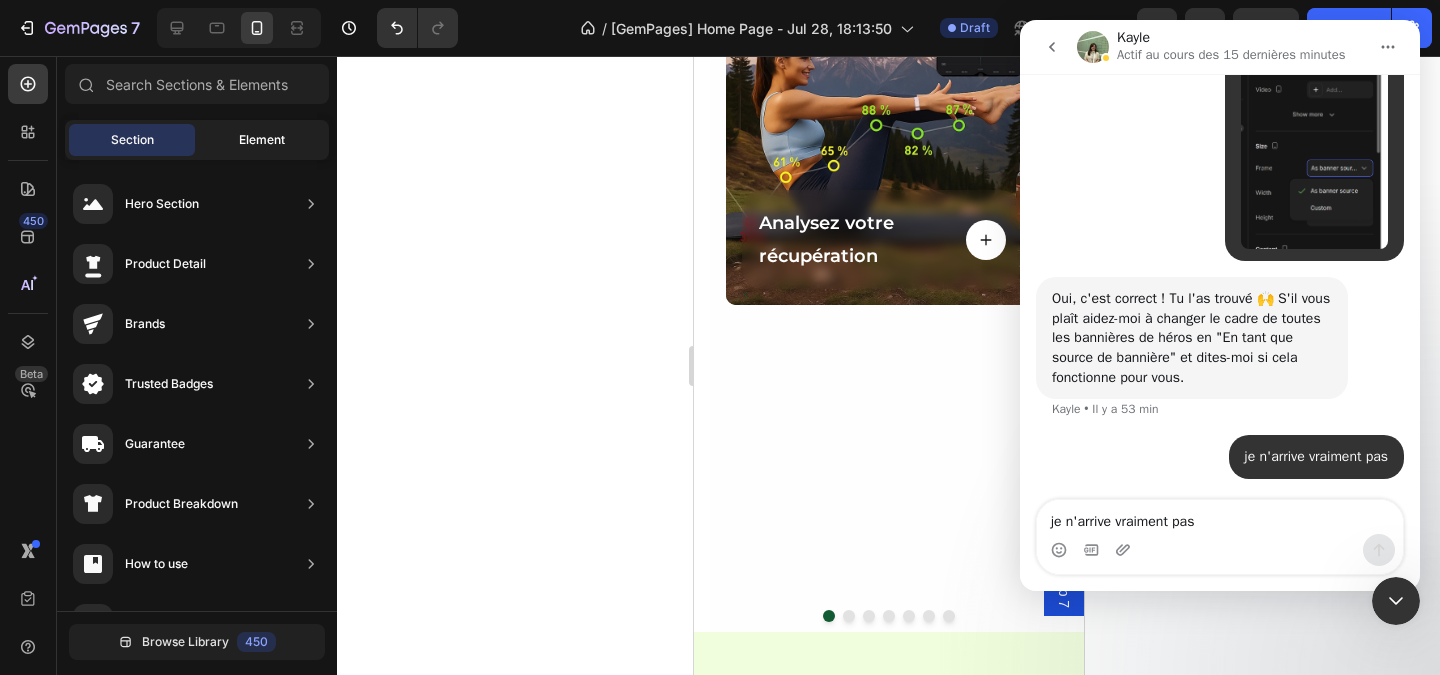 click on "Element" 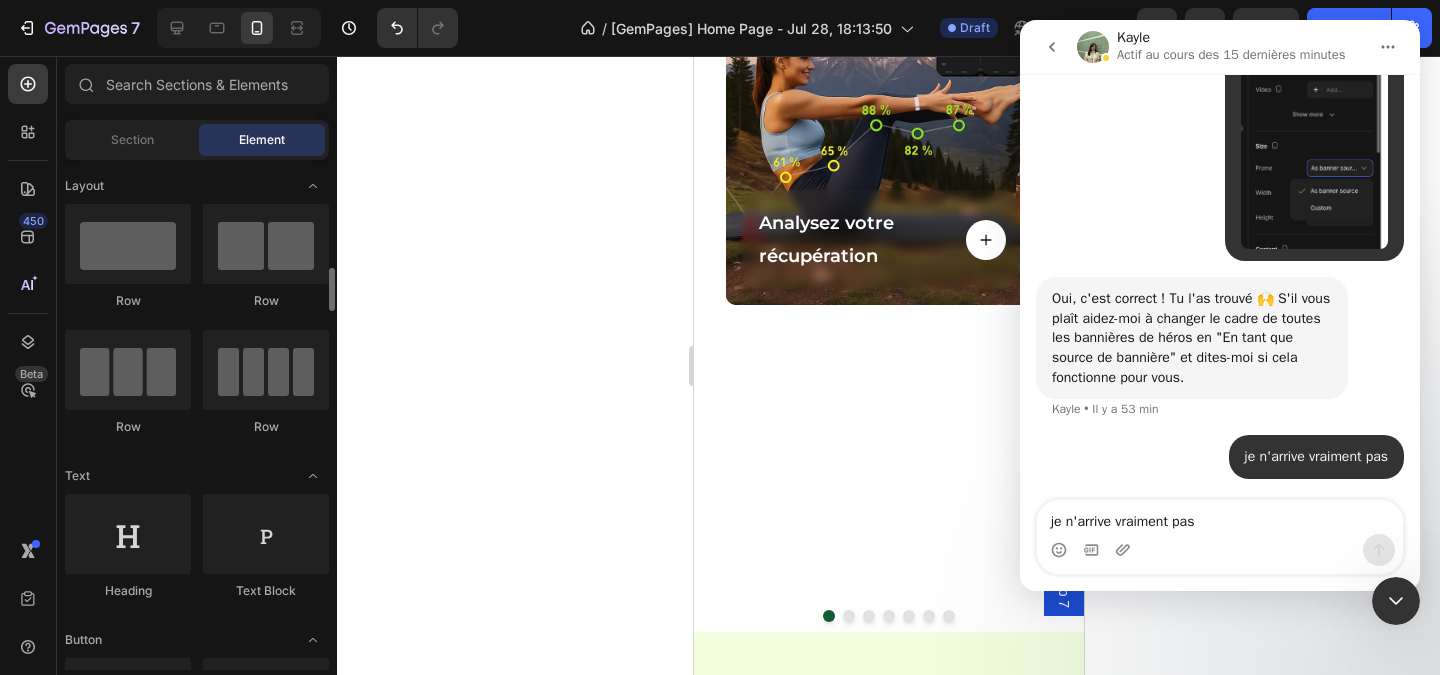 scroll, scrollTop: 300, scrollLeft: 0, axis: vertical 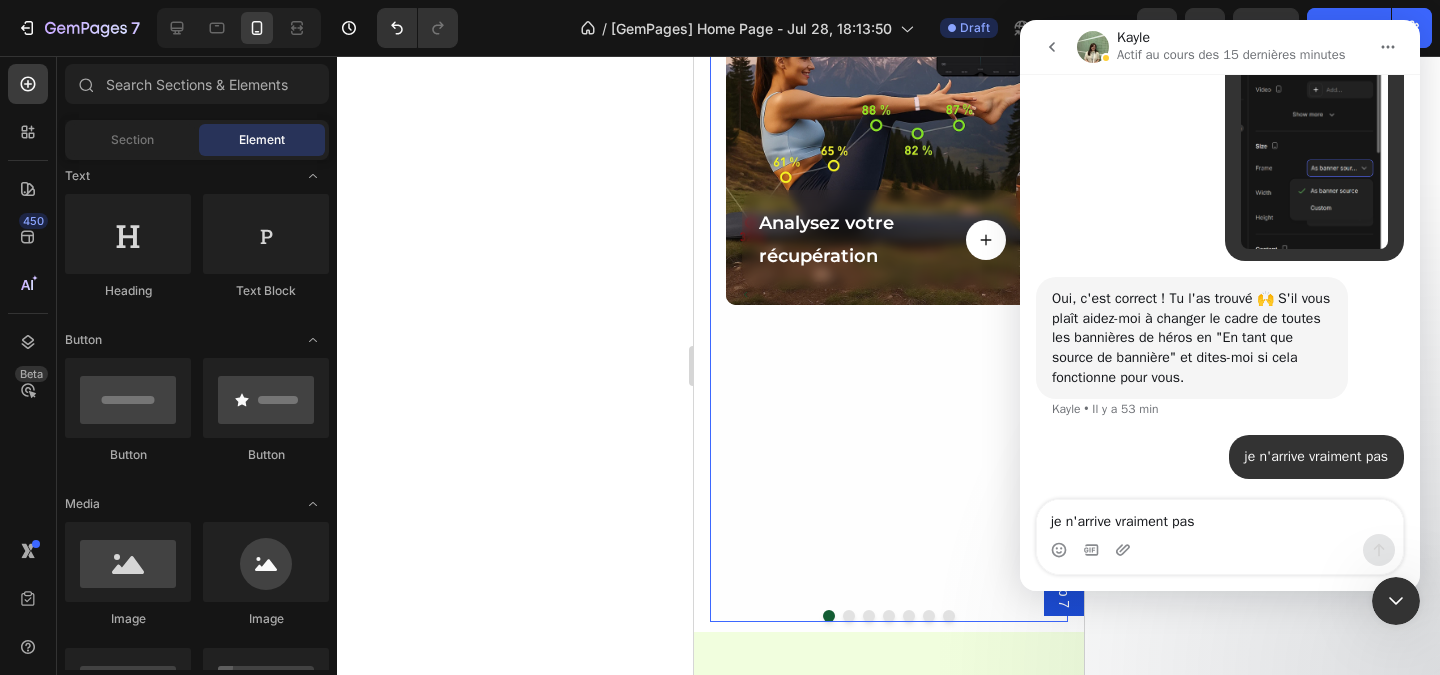 click on "Analysez votre récupération Text Block
Button Row Hero Banner" at bounding box center (880, 294) 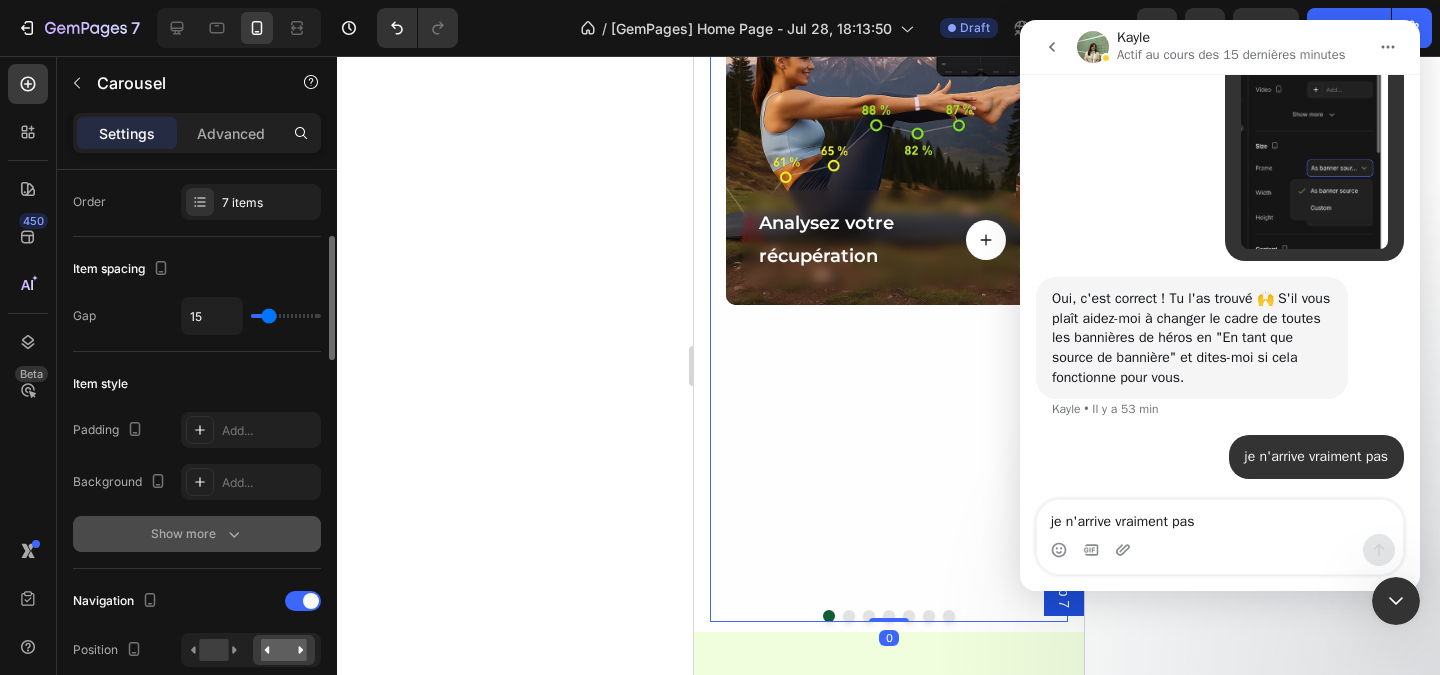 scroll, scrollTop: 400, scrollLeft: 0, axis: vertical 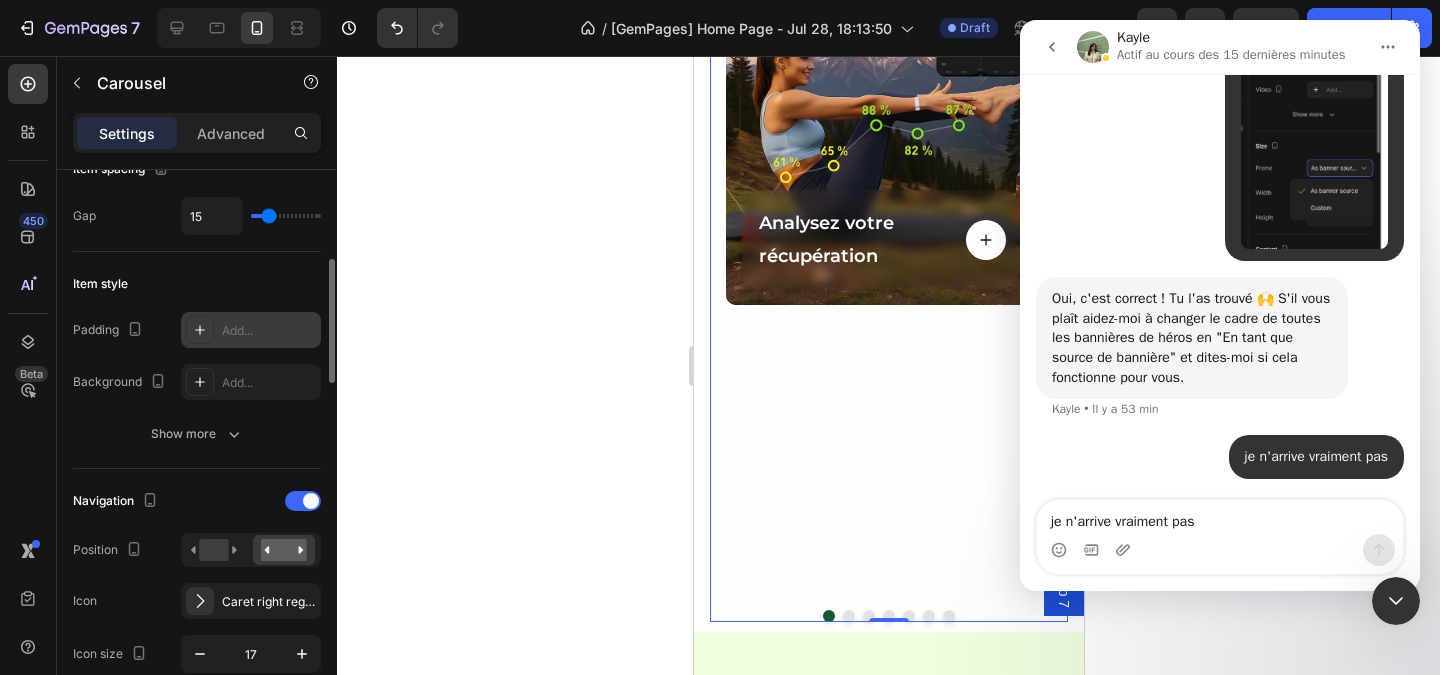 click on "Add..." at bounding box center (269, 331) 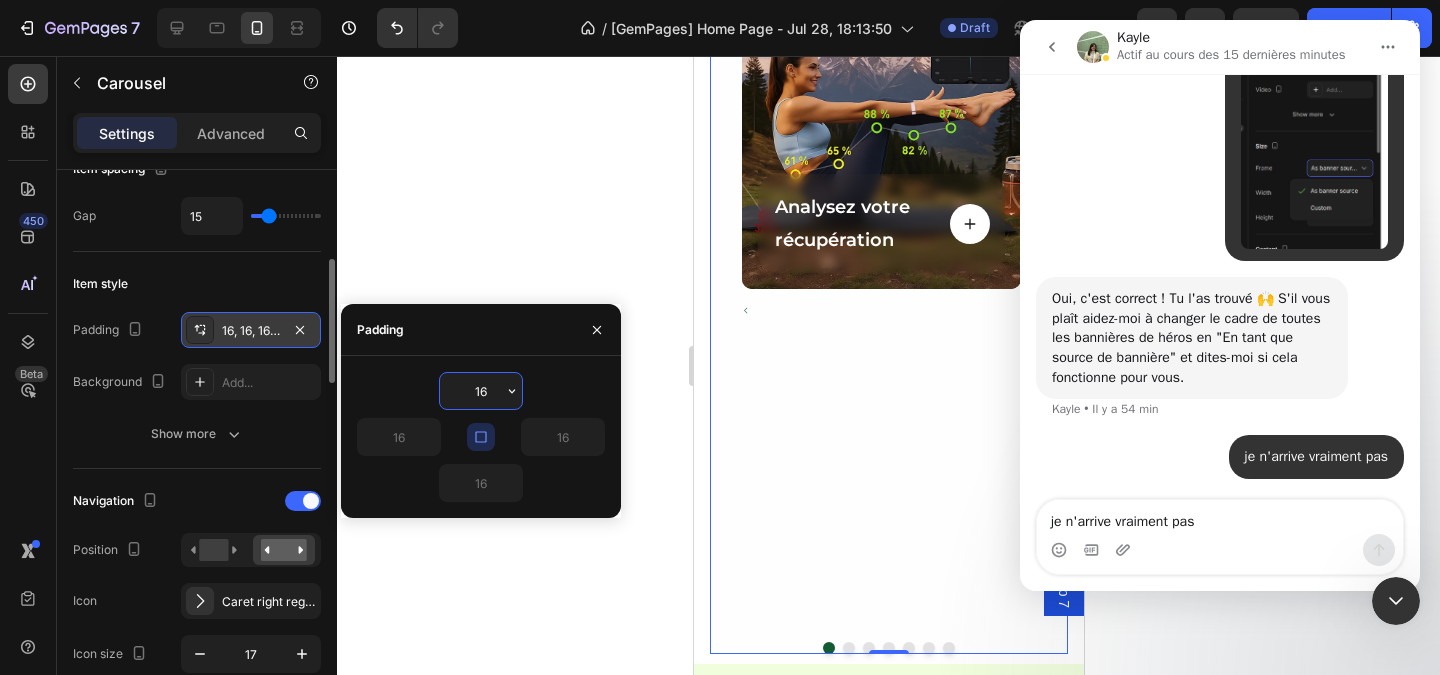 scroll, scrollTop: 1816, scrollLeft: 0, axis: vertical 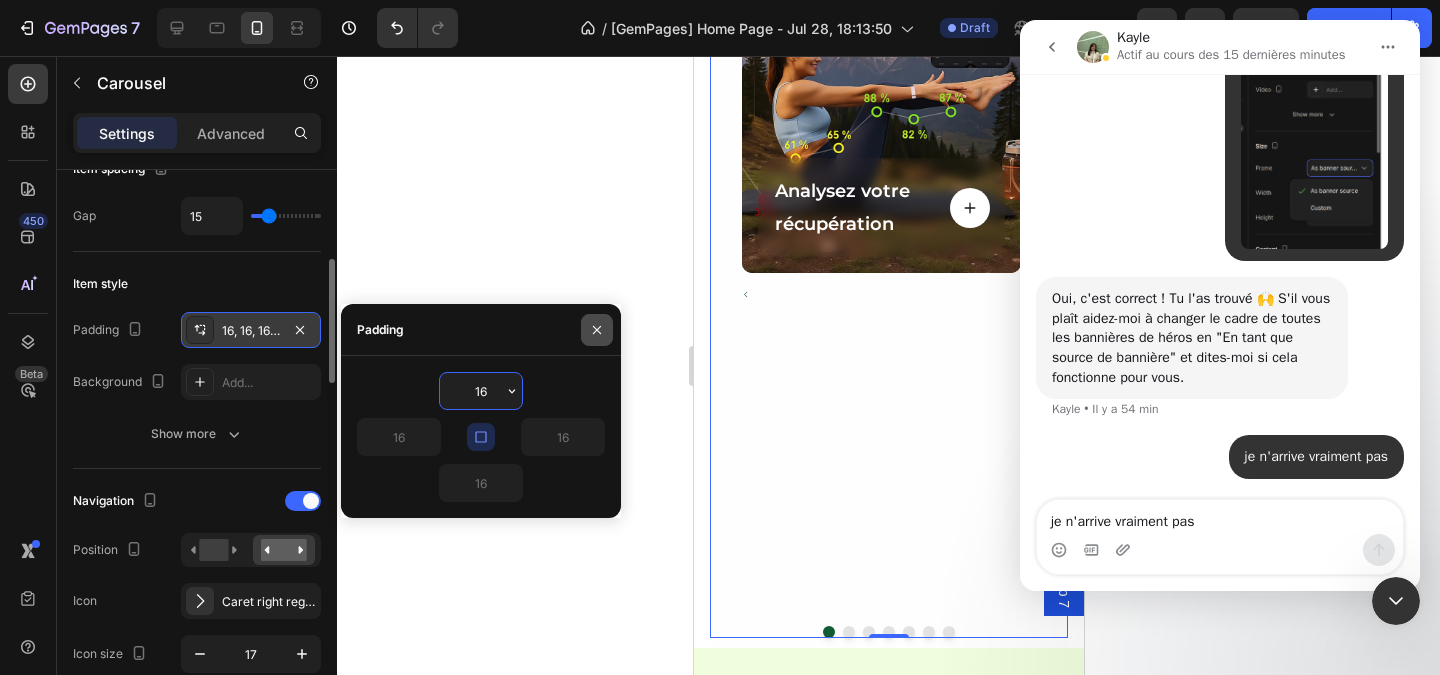 click 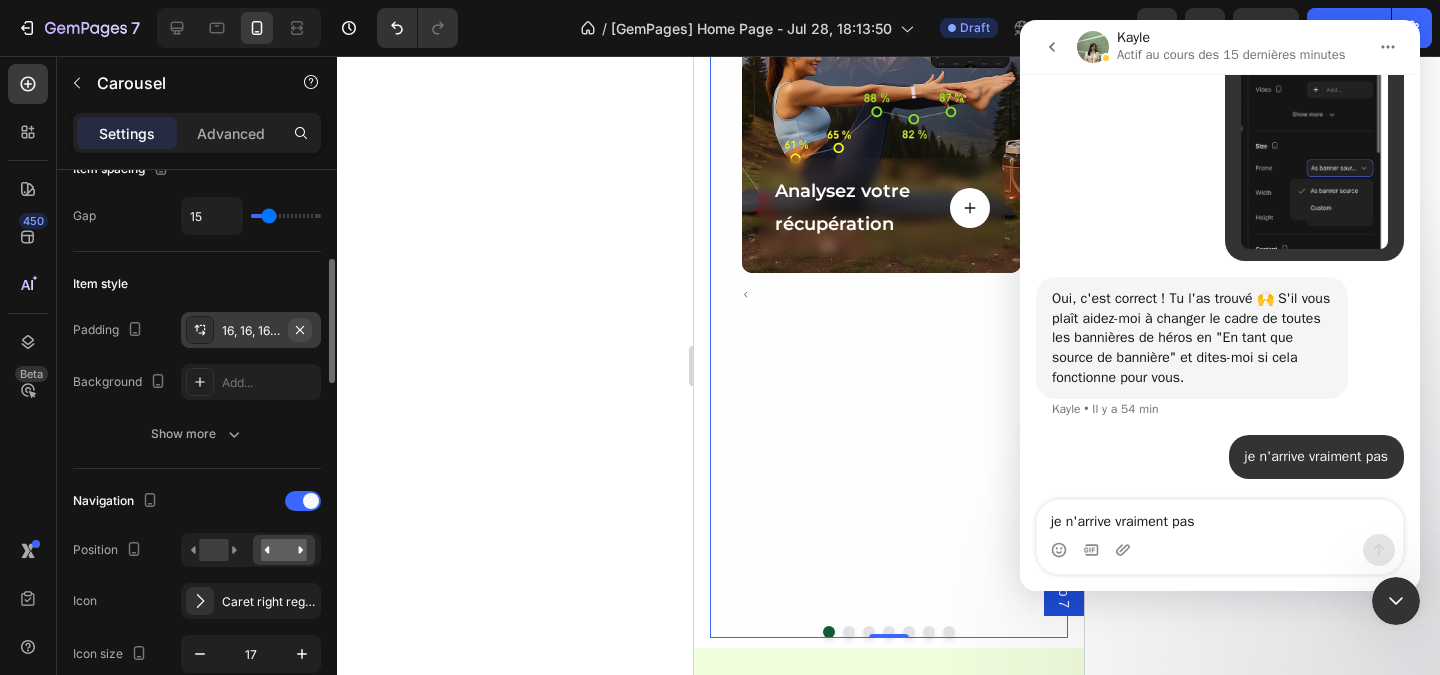 click 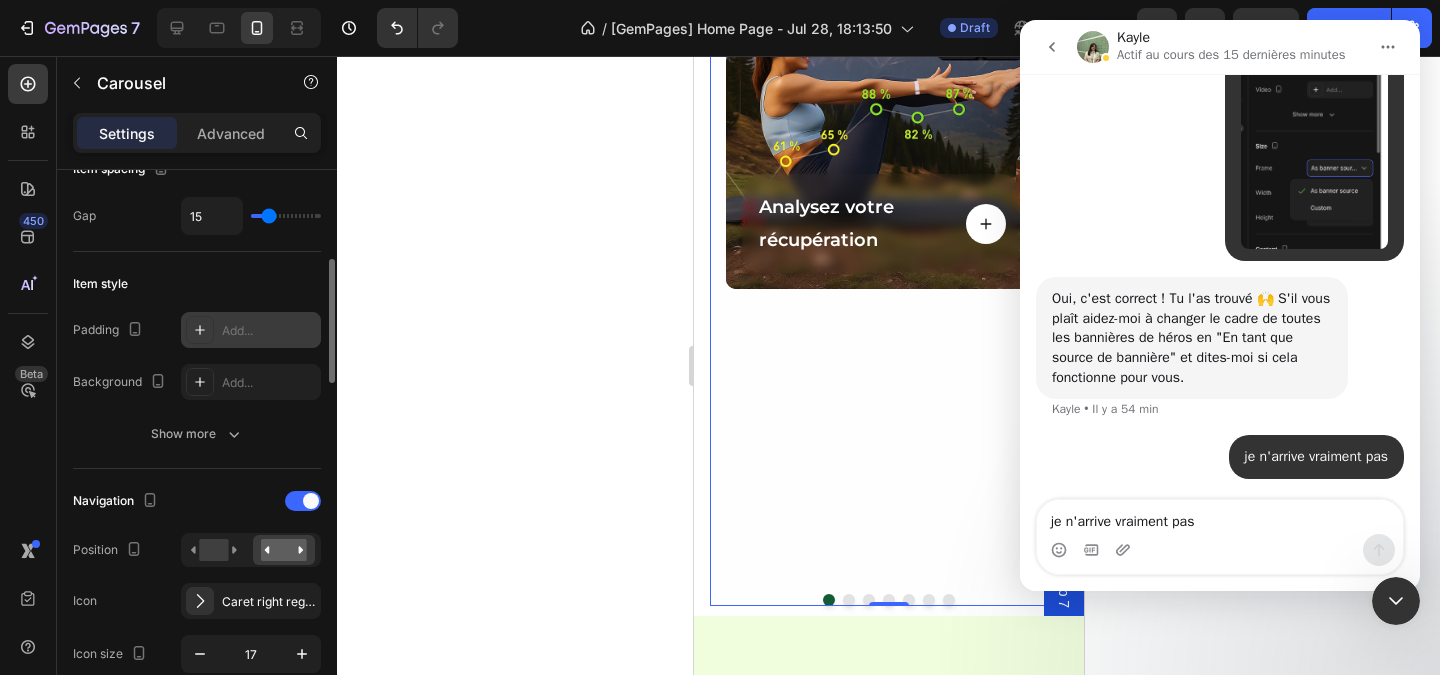 scroll, scrollTop: 1800, scrollLeft: 0, axis: vertical 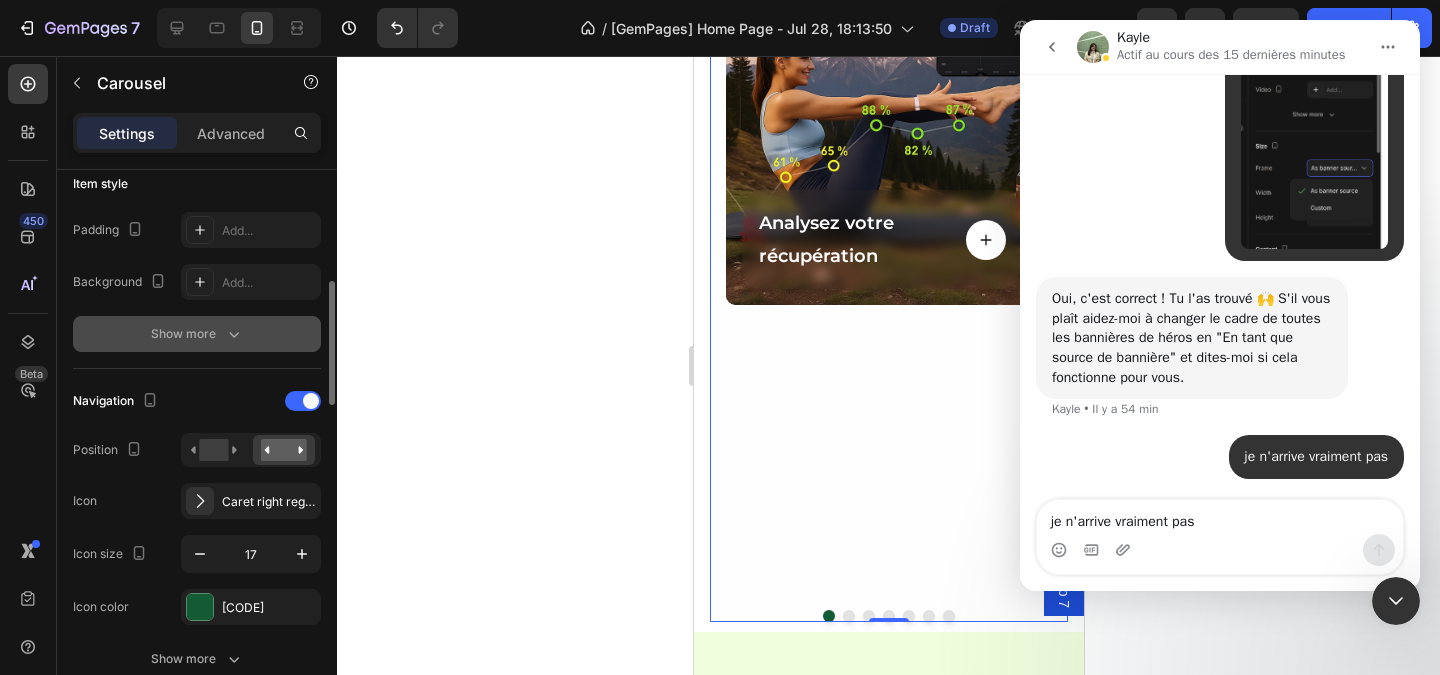 click on "Show more" at bounding box center [197, 334] 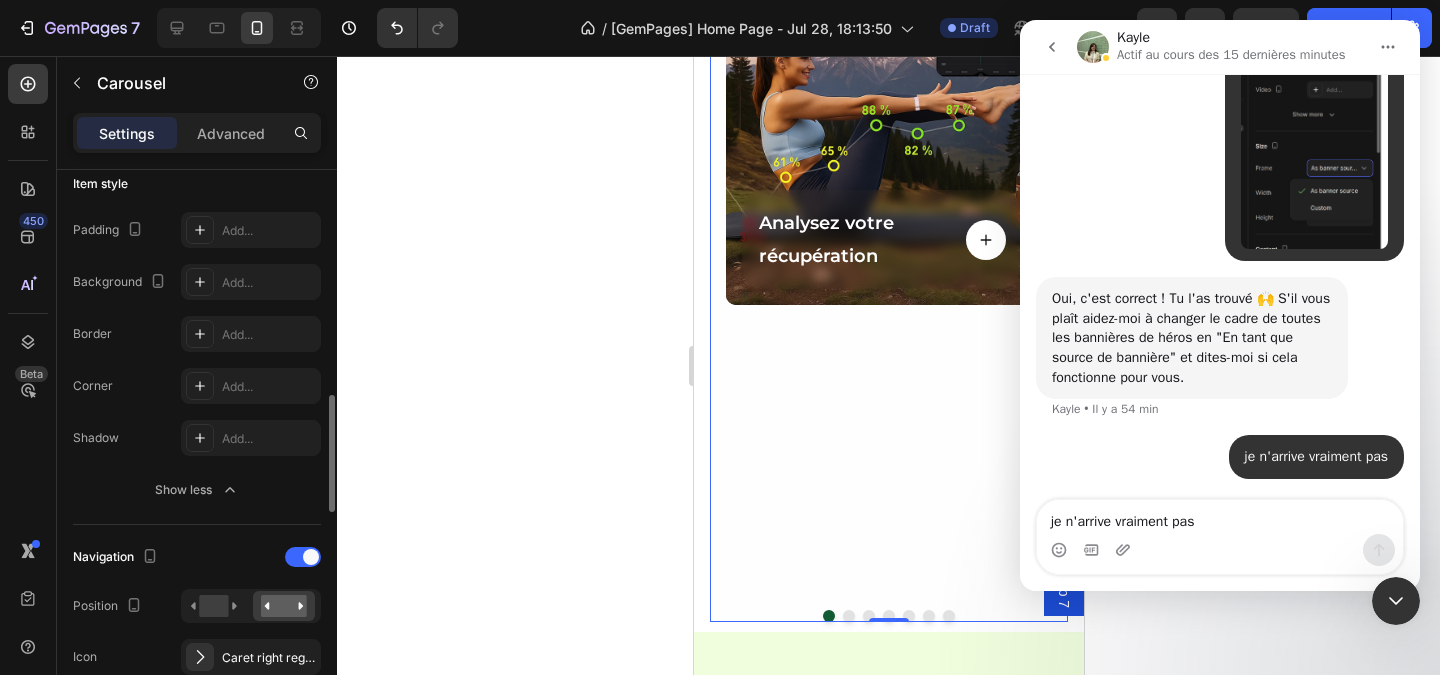 scroll, scrollTop: 700, scrollLeft: 0, axis: vertical 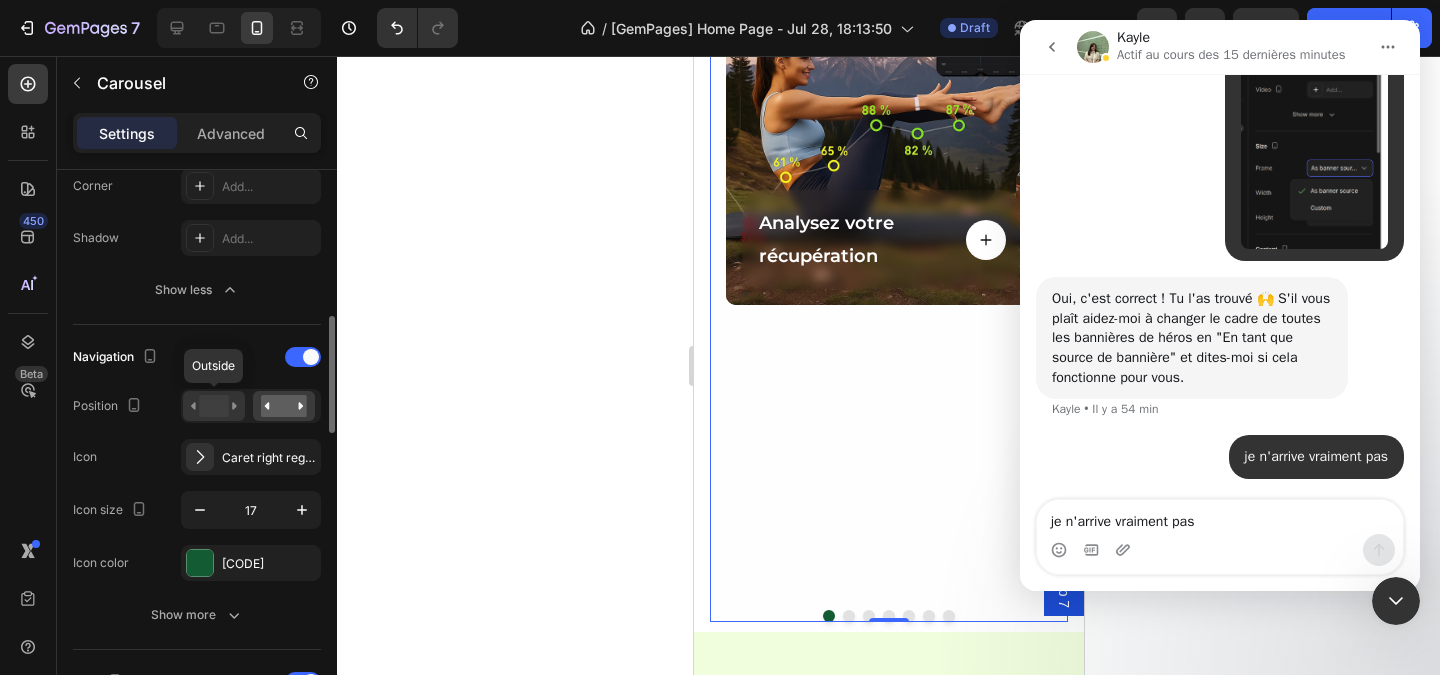 click 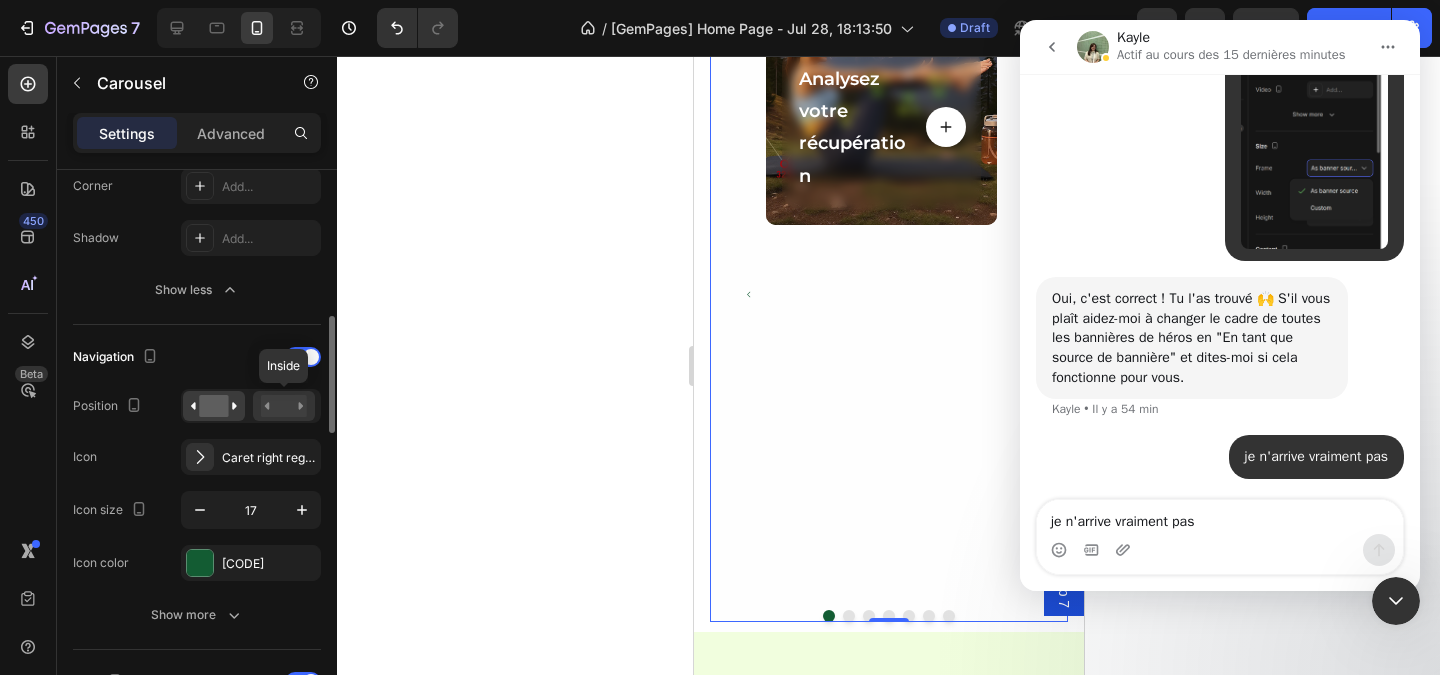 click 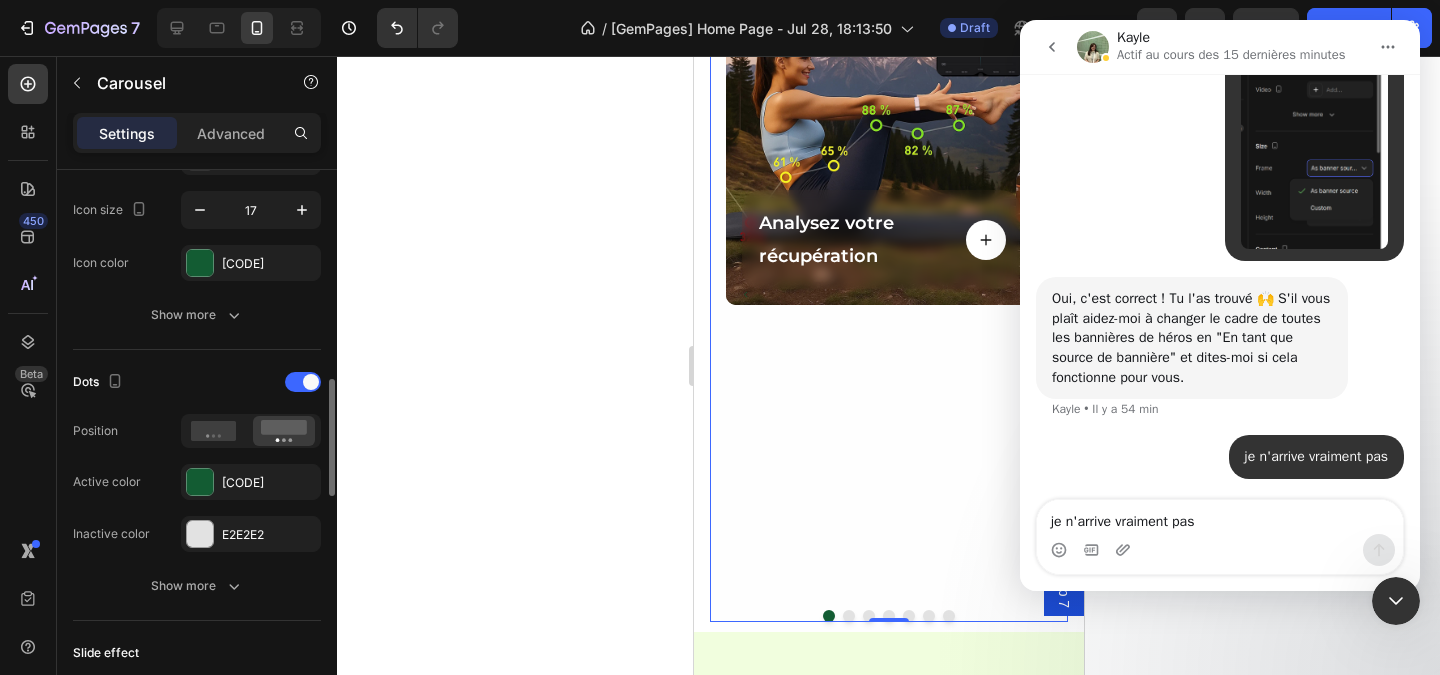 scroll, scrollTop: 600, scrollLeft: 0, axis: vertical 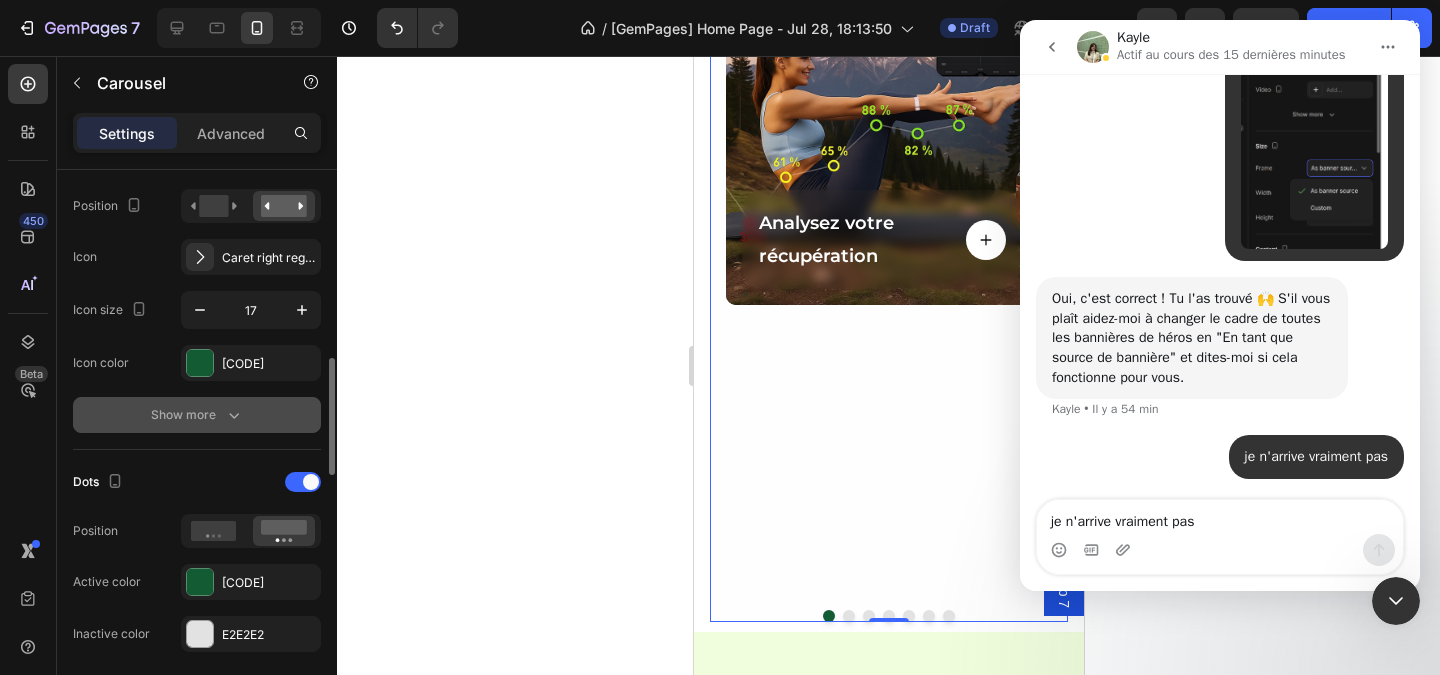 click on "Show more" at bounding box center (197, 415) 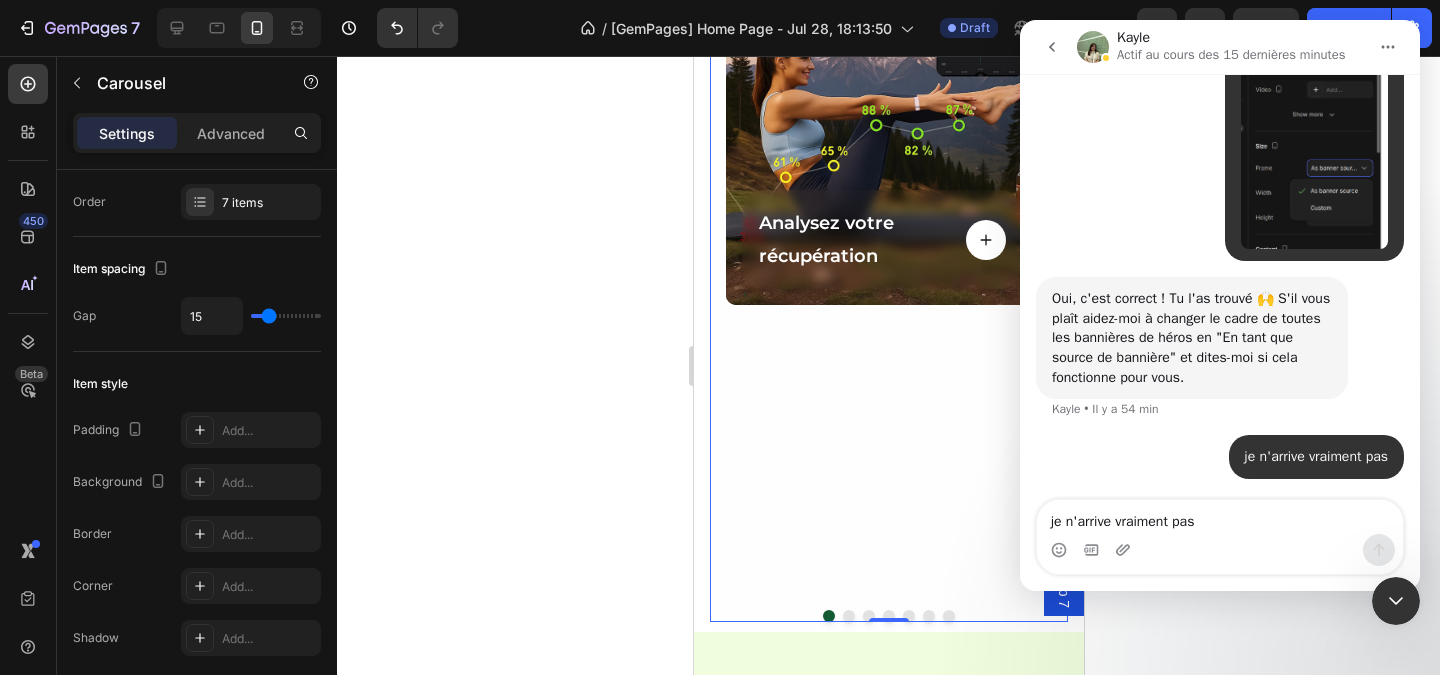 scroll, scrollTop: 200, scrollLeft: 0, axis: vertical 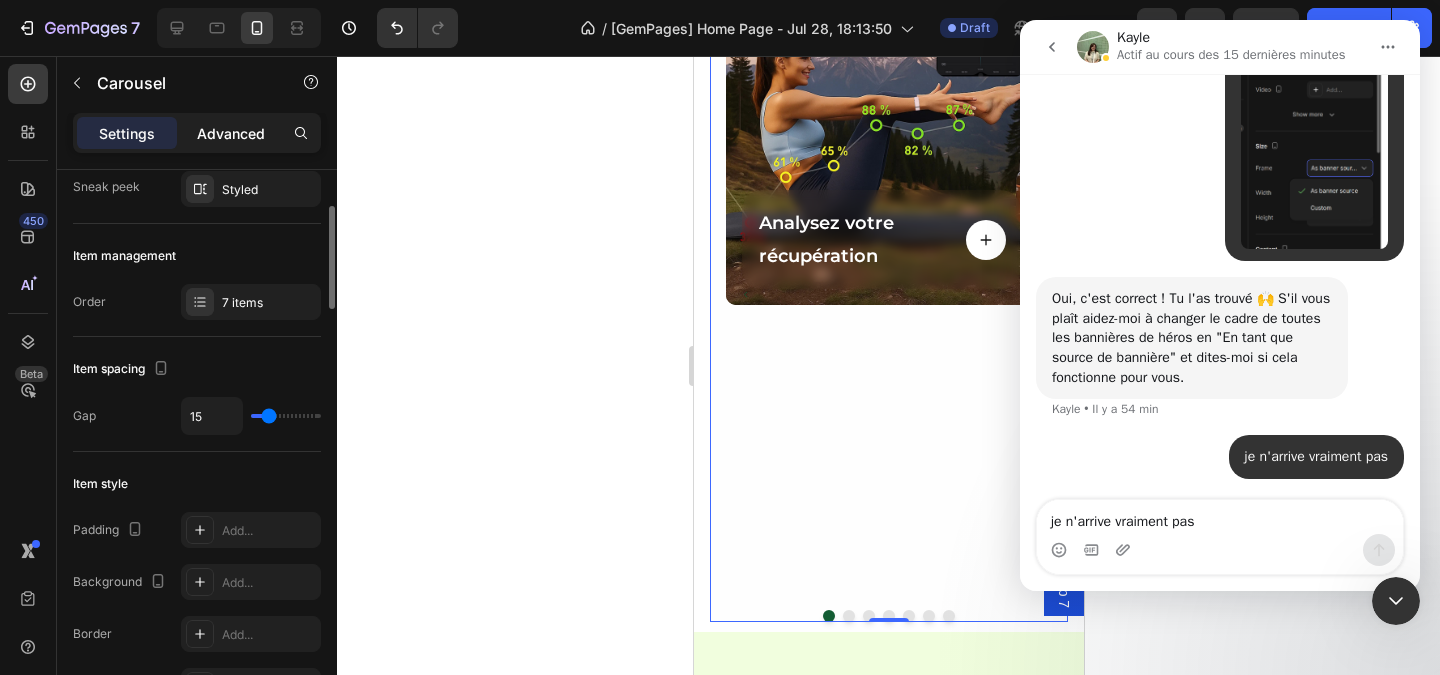 click on "Advanced" at bounding box center (231, 133) 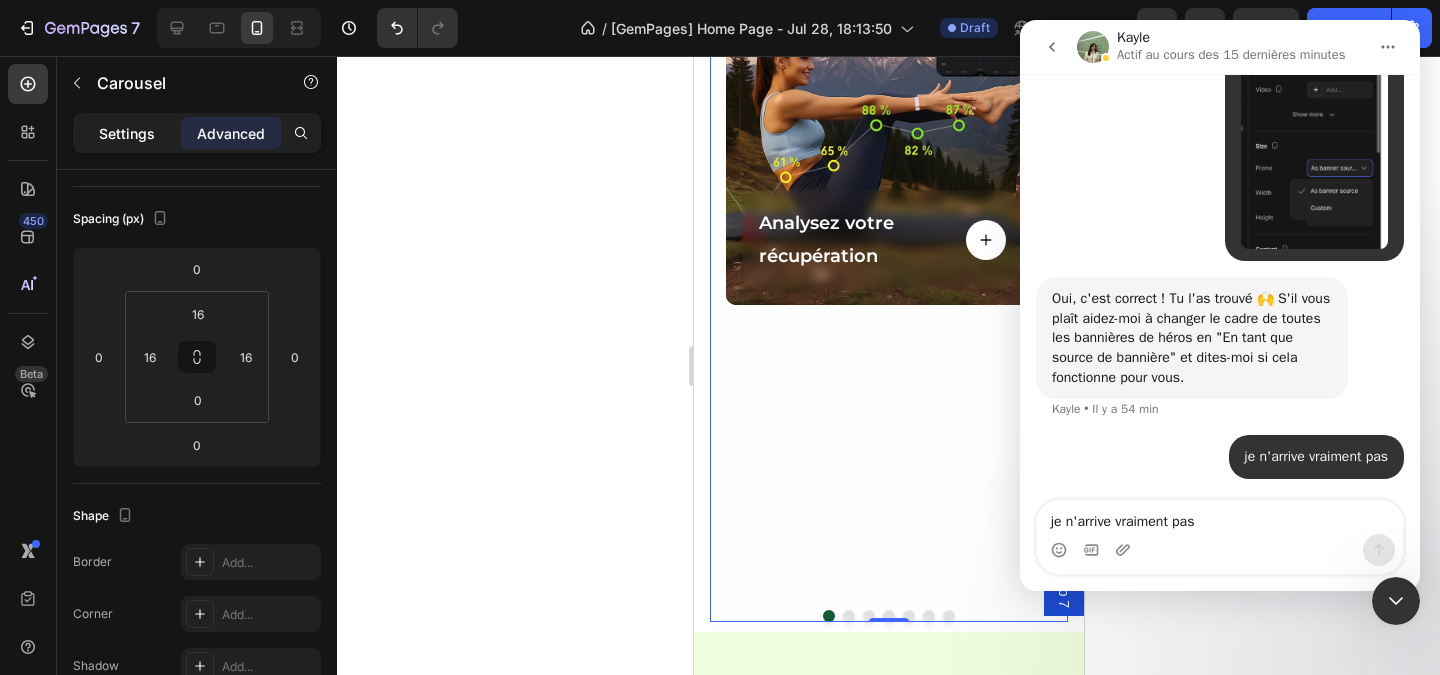 click on "Settings" at bounding box center (127, 133) 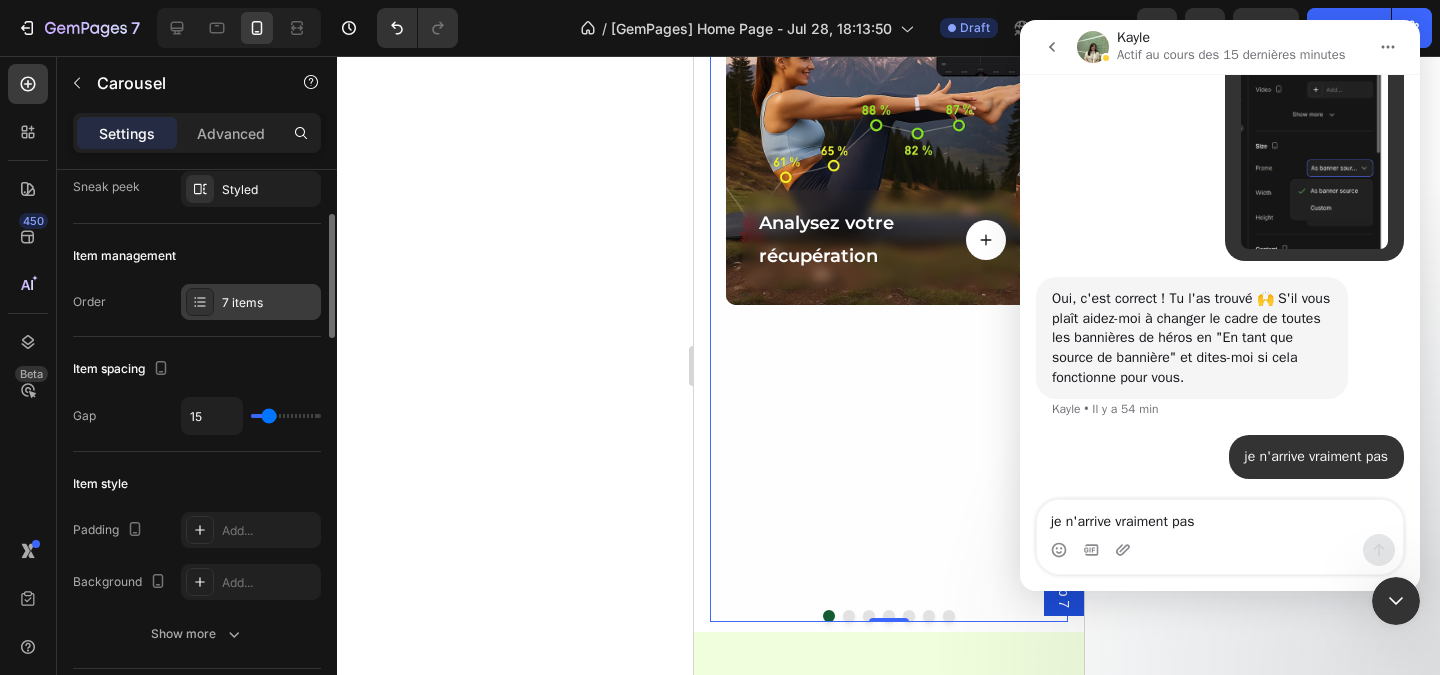 scroll, scrollTop: 0, scrollLeft: 0, axis: both 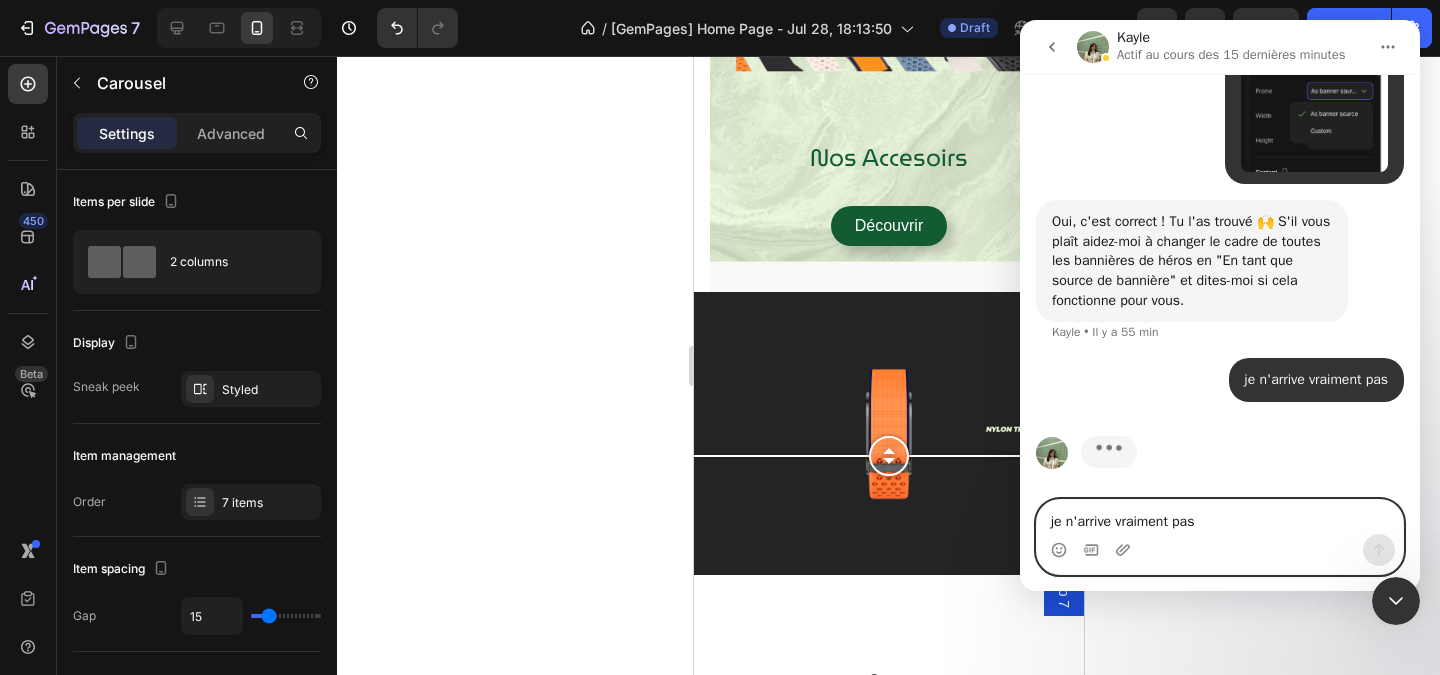 click on "je n'arrive vraiment pas" at bounding box center (1220, 517) 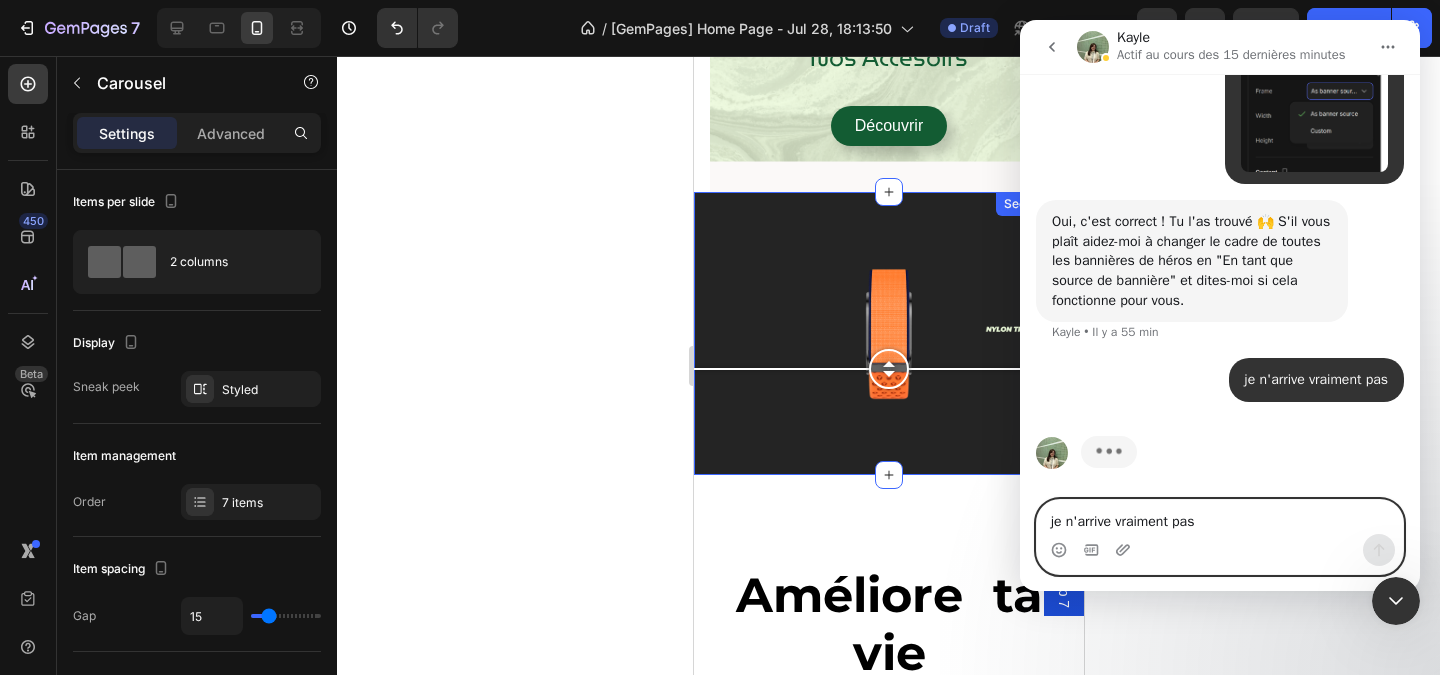 scroll, scrollTop: 5500, scrollLeft: 0, axis: vertical 